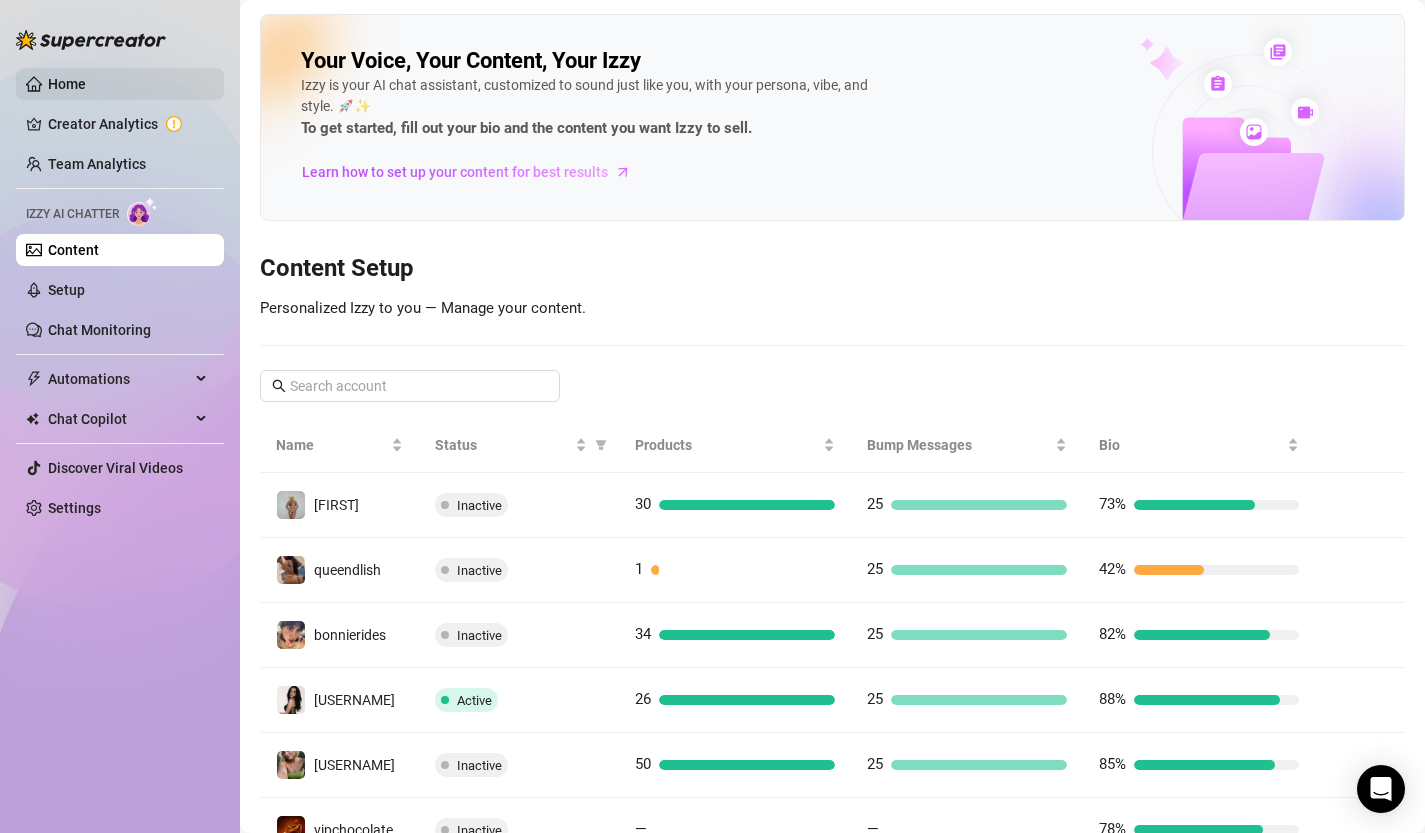 scroll, scrollTop: 0, scrollLeft: 0, axis: both 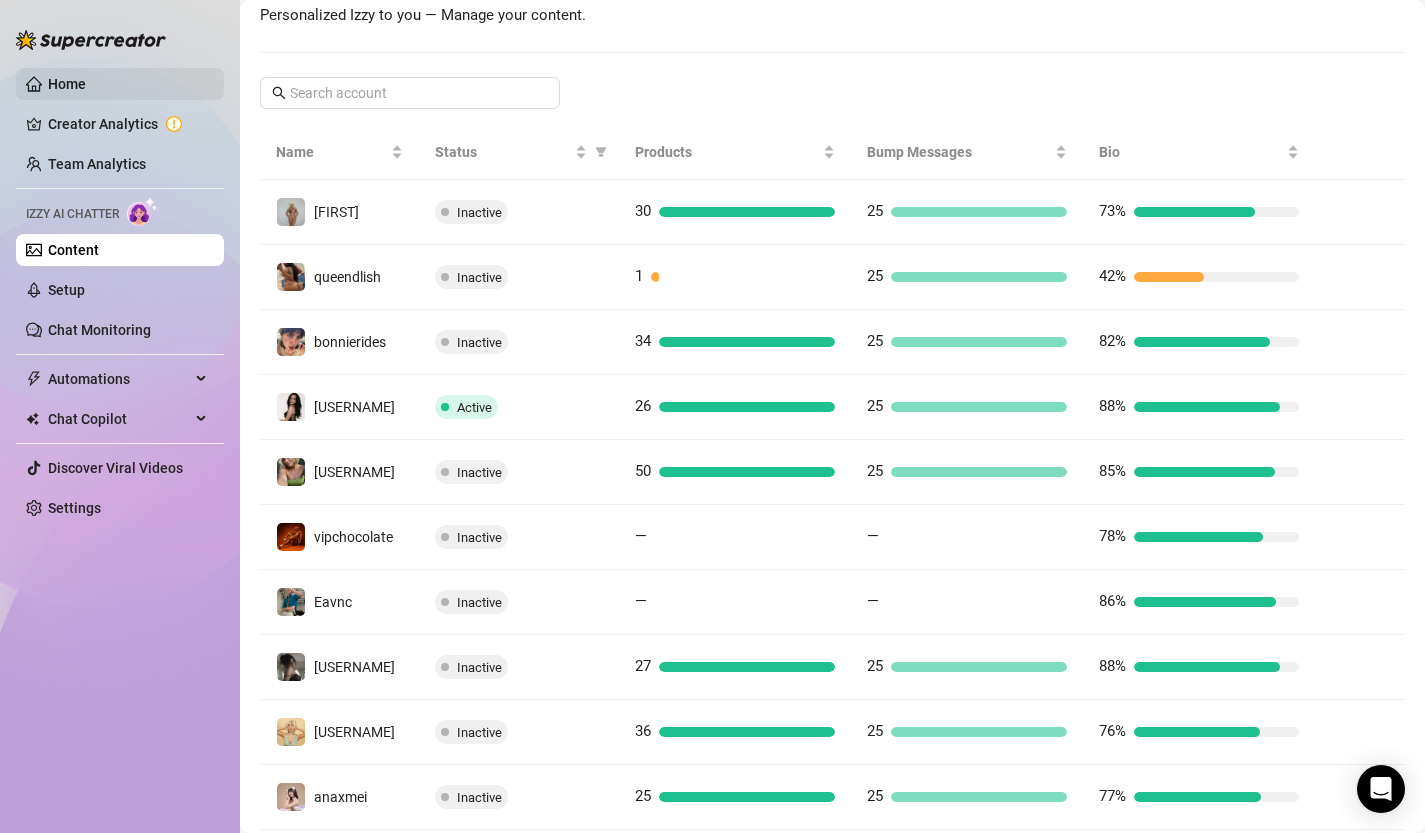 click on "Home" at bounding box center [67, 84] 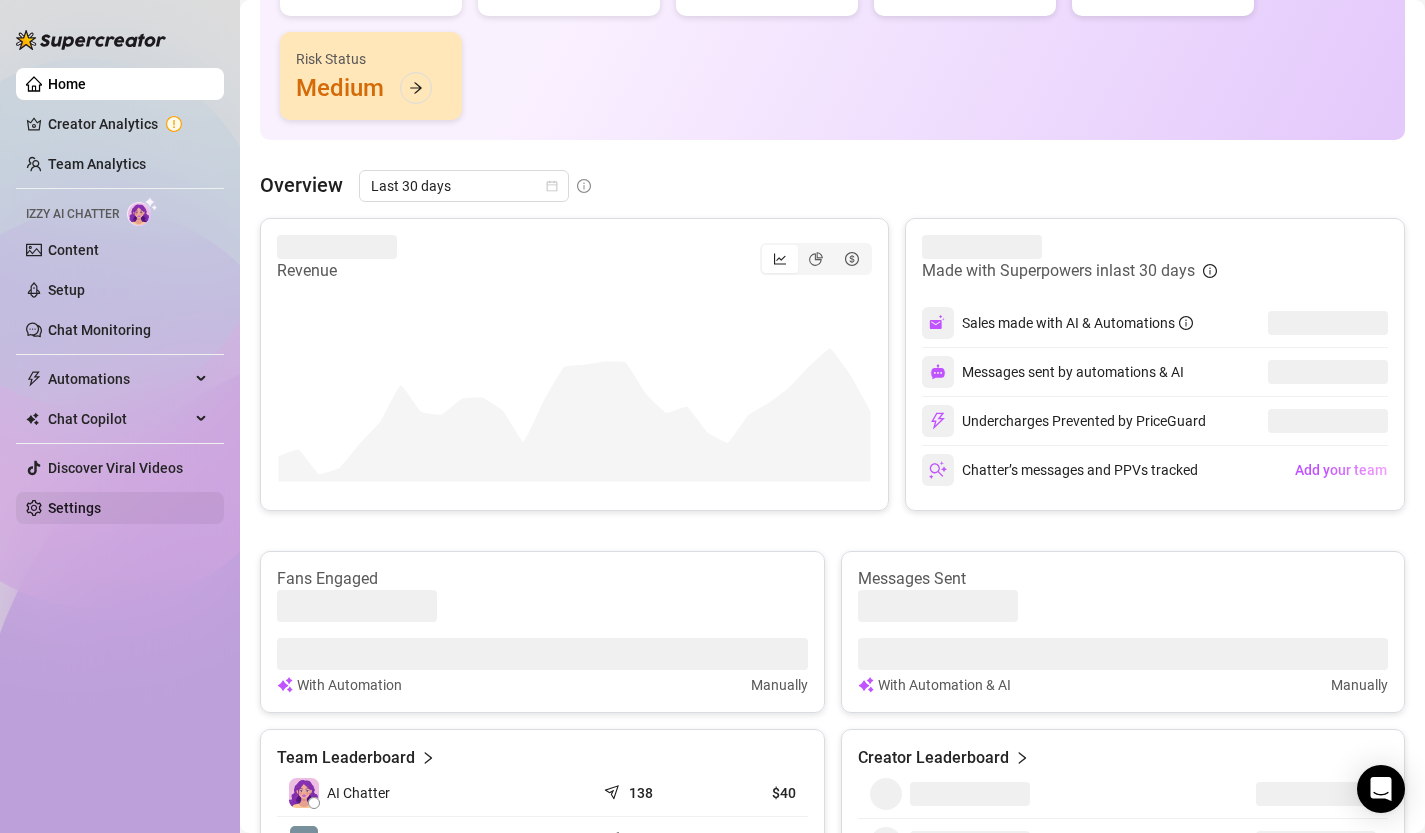 click on "Settings" at bounding box center (74, 508) 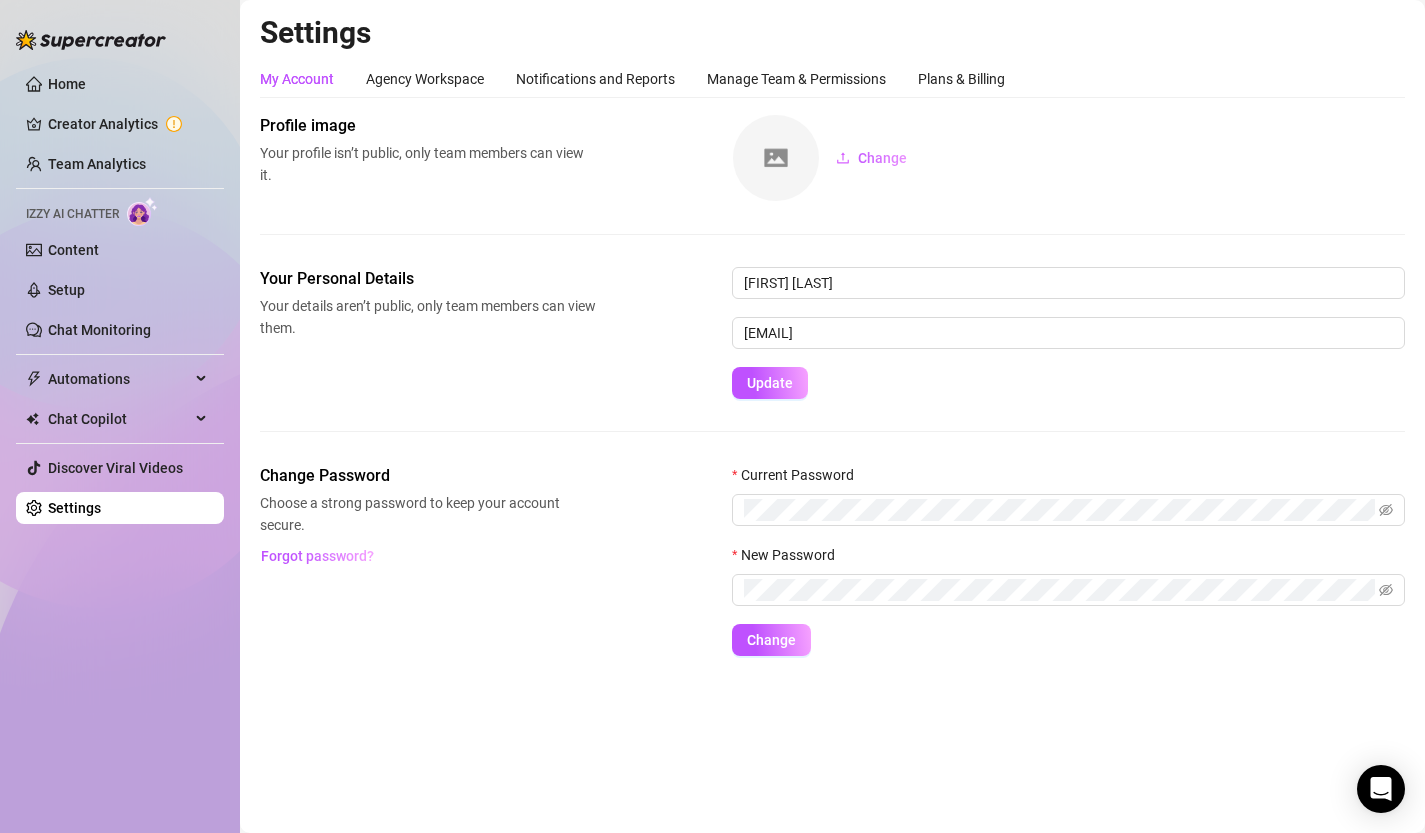 scroll, scrollTop: 0, scrollLeft: 0, axis: both 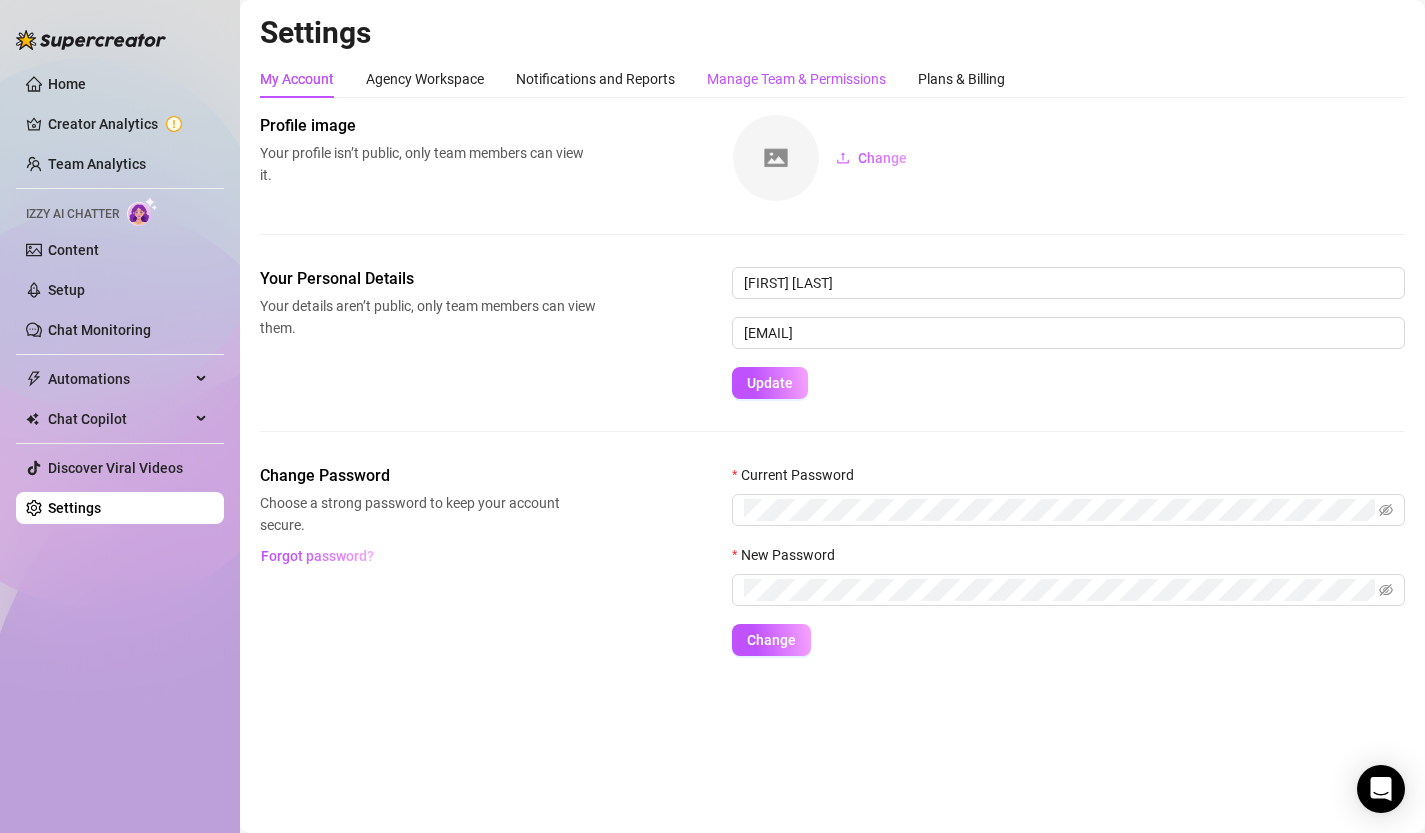 click on "Manage Team & Permissions" at bounding box center [796, 79] 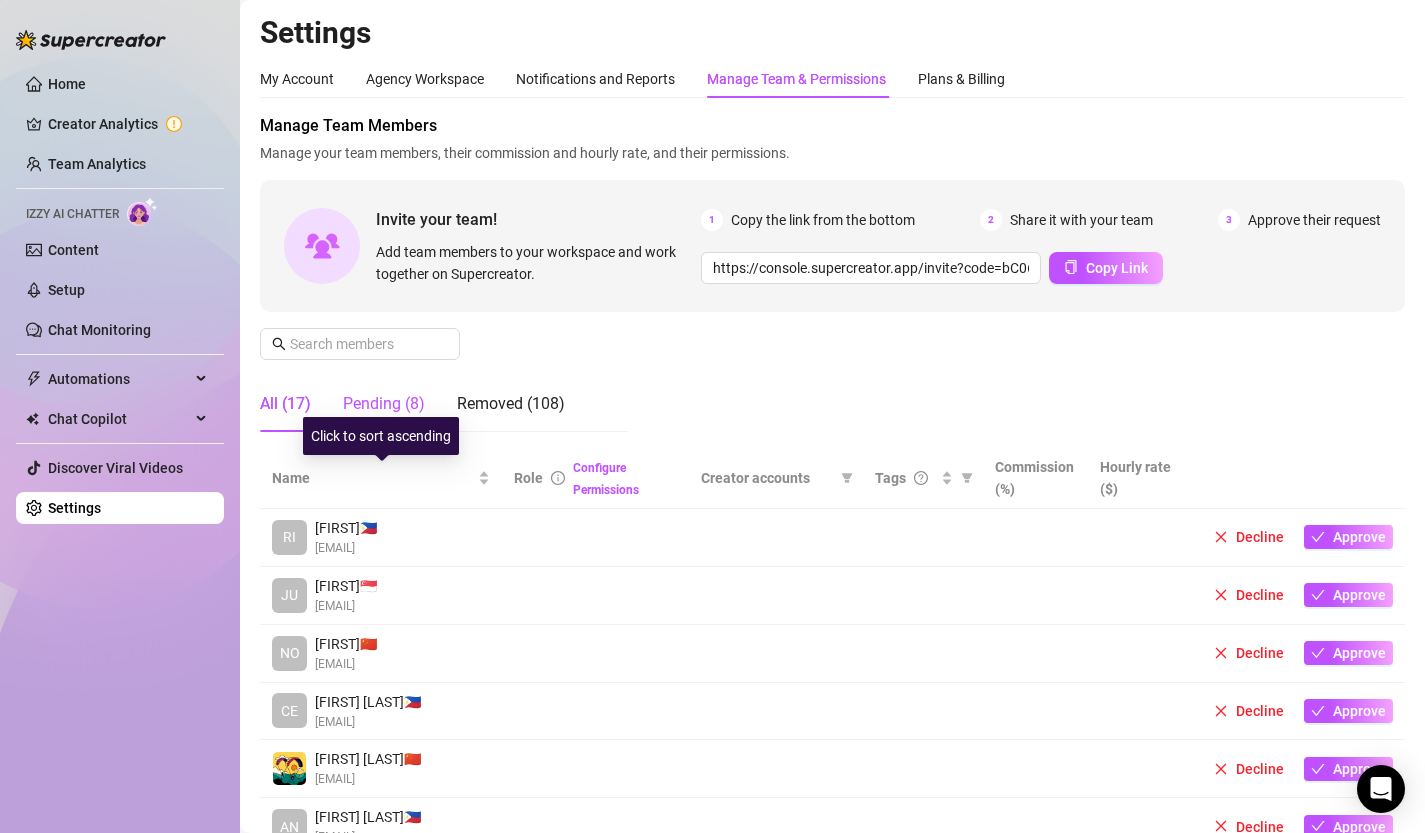 click on "Pending (8)" at bounding box center (384, 404) 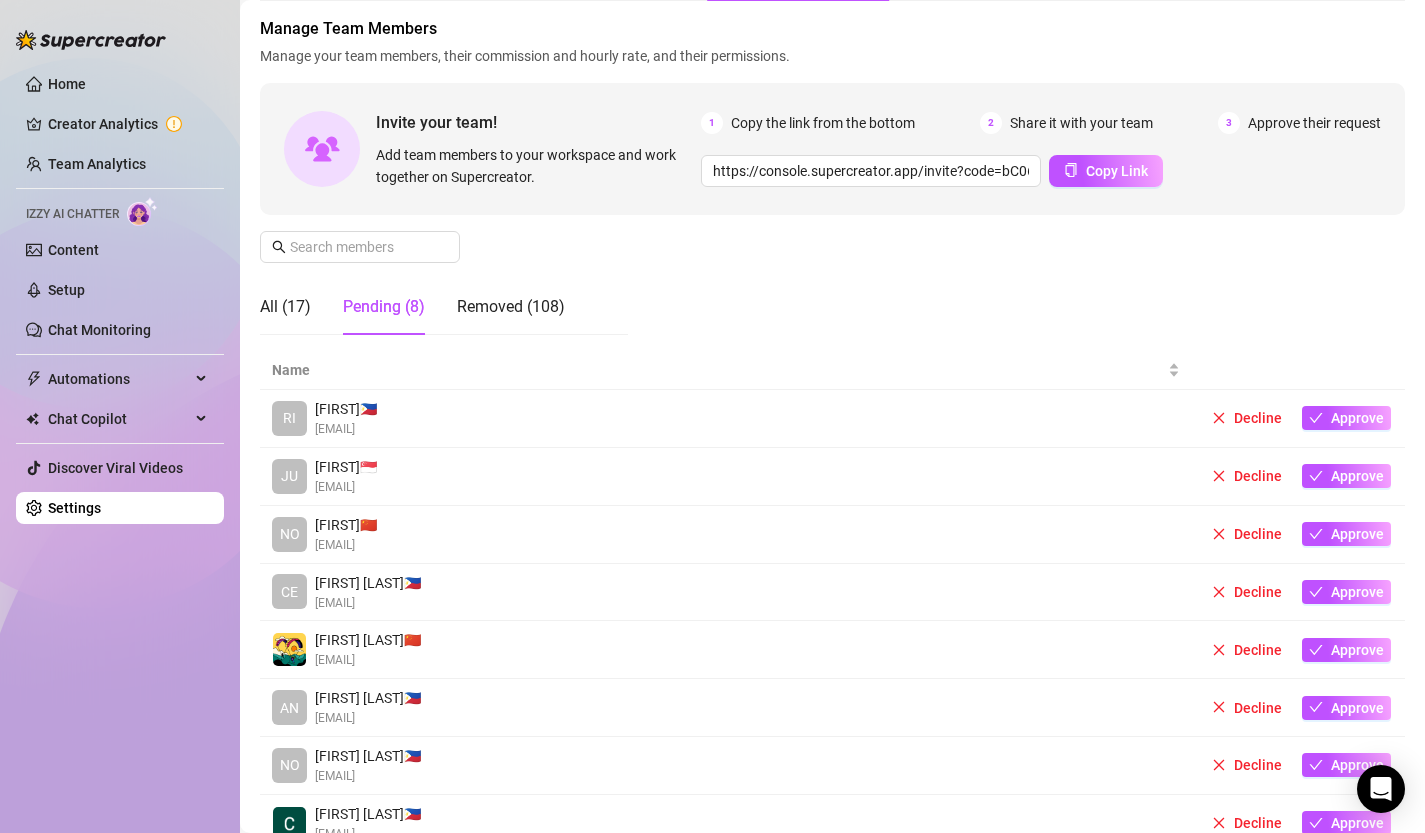 scroll, scrollTop: 99, scrollLeft: 0, axis: vertical 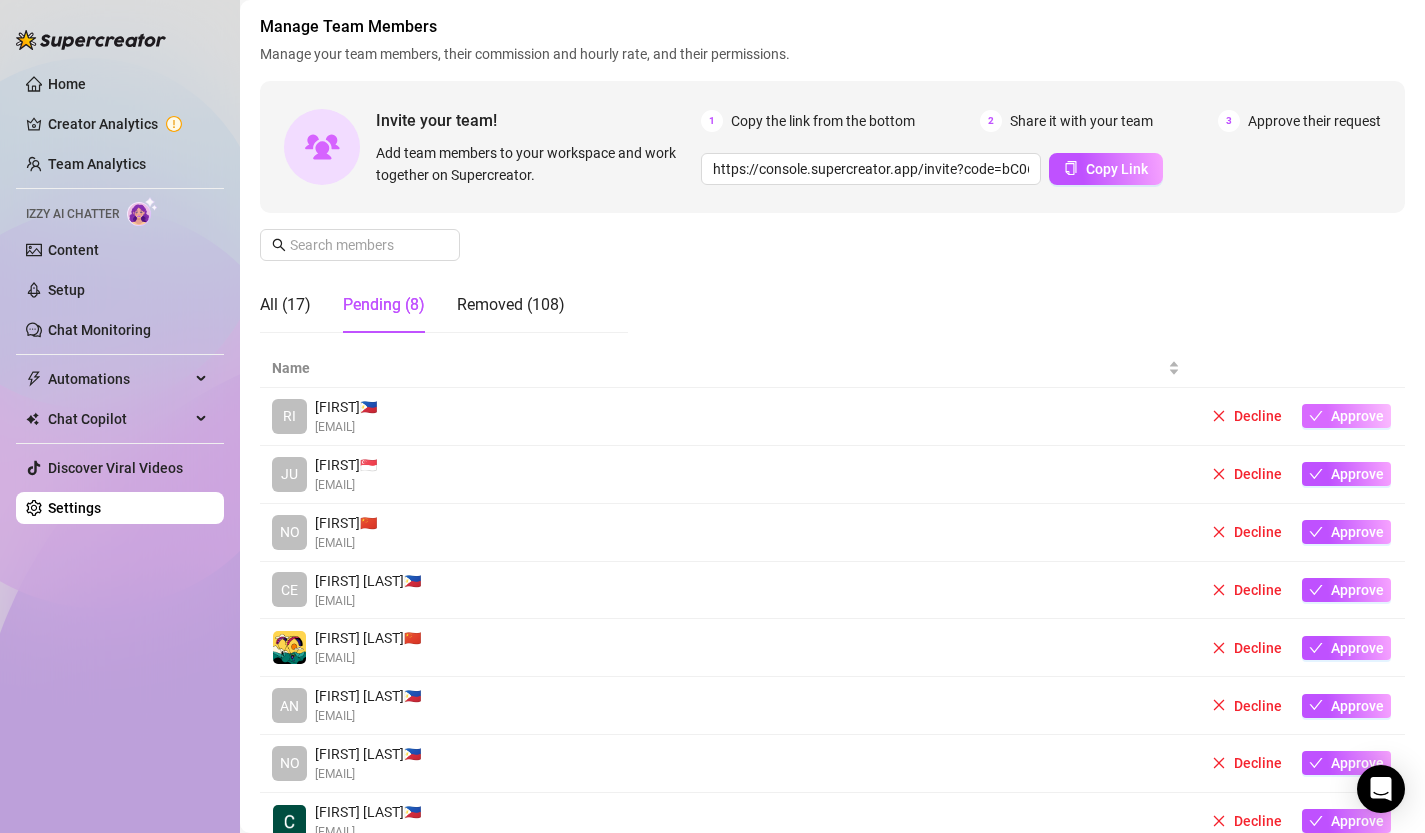 click on "Approve" at bounding box center (1346, 416) 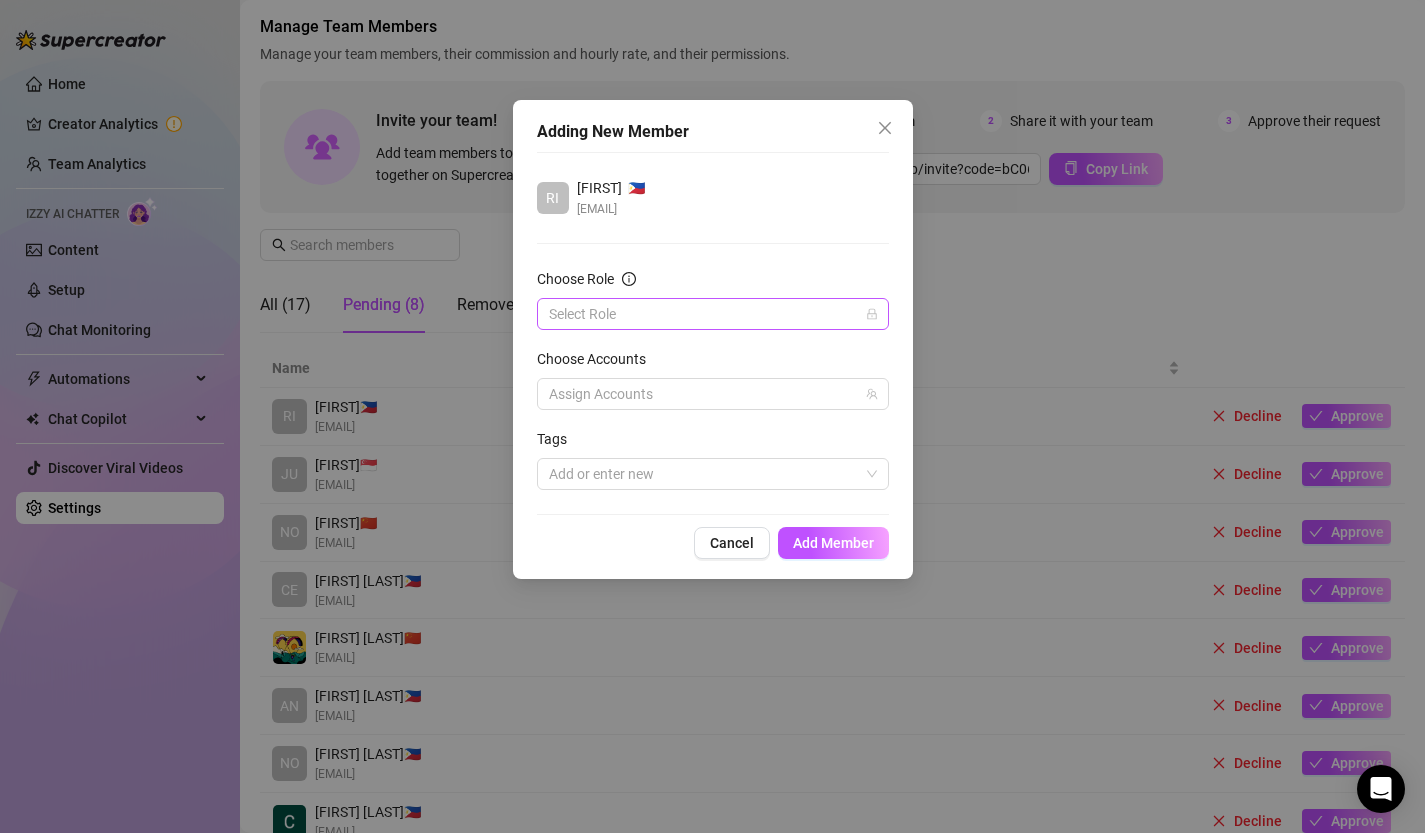 click on "Select Role" at bounding box center [713, 314] 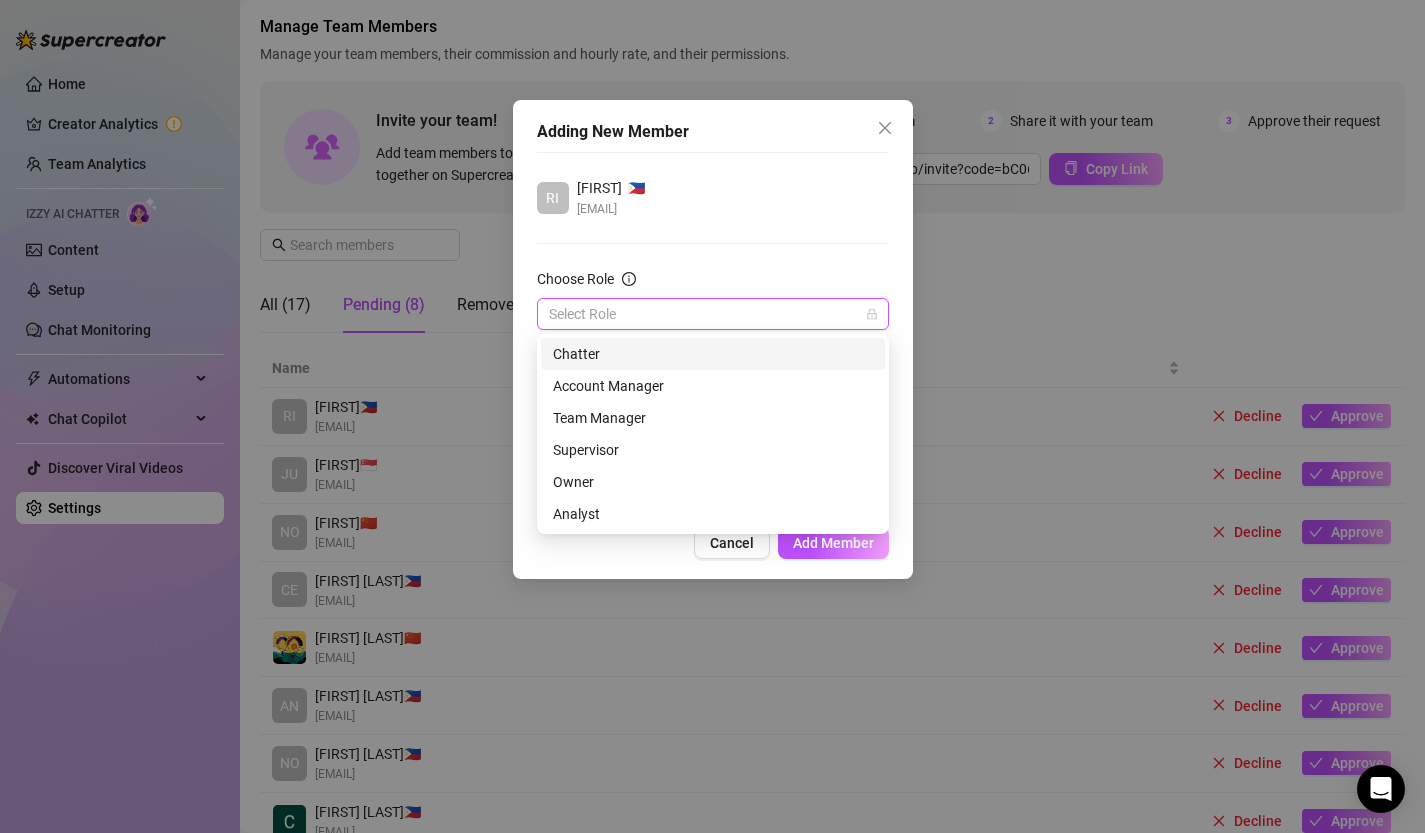 click on "Chatter" at bounding box center [713, 354] 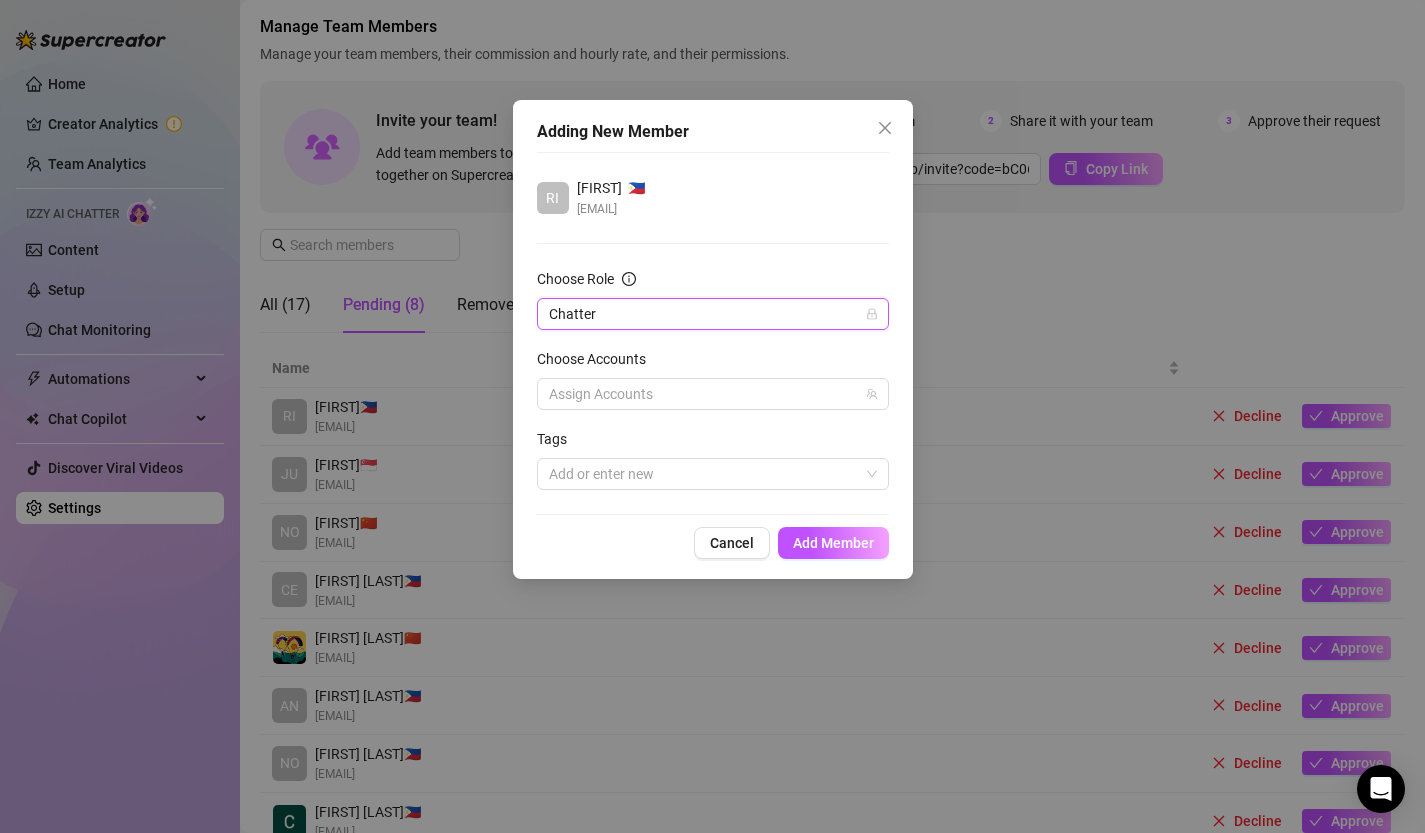 click on "RI [FIRST] [LAST] 🇵🇭 [EMAIL] Choose Role  Chatter Chatter Choose Accounts   Assign Accounts Tags   Add or enter new" at bounding box center [713, 333] 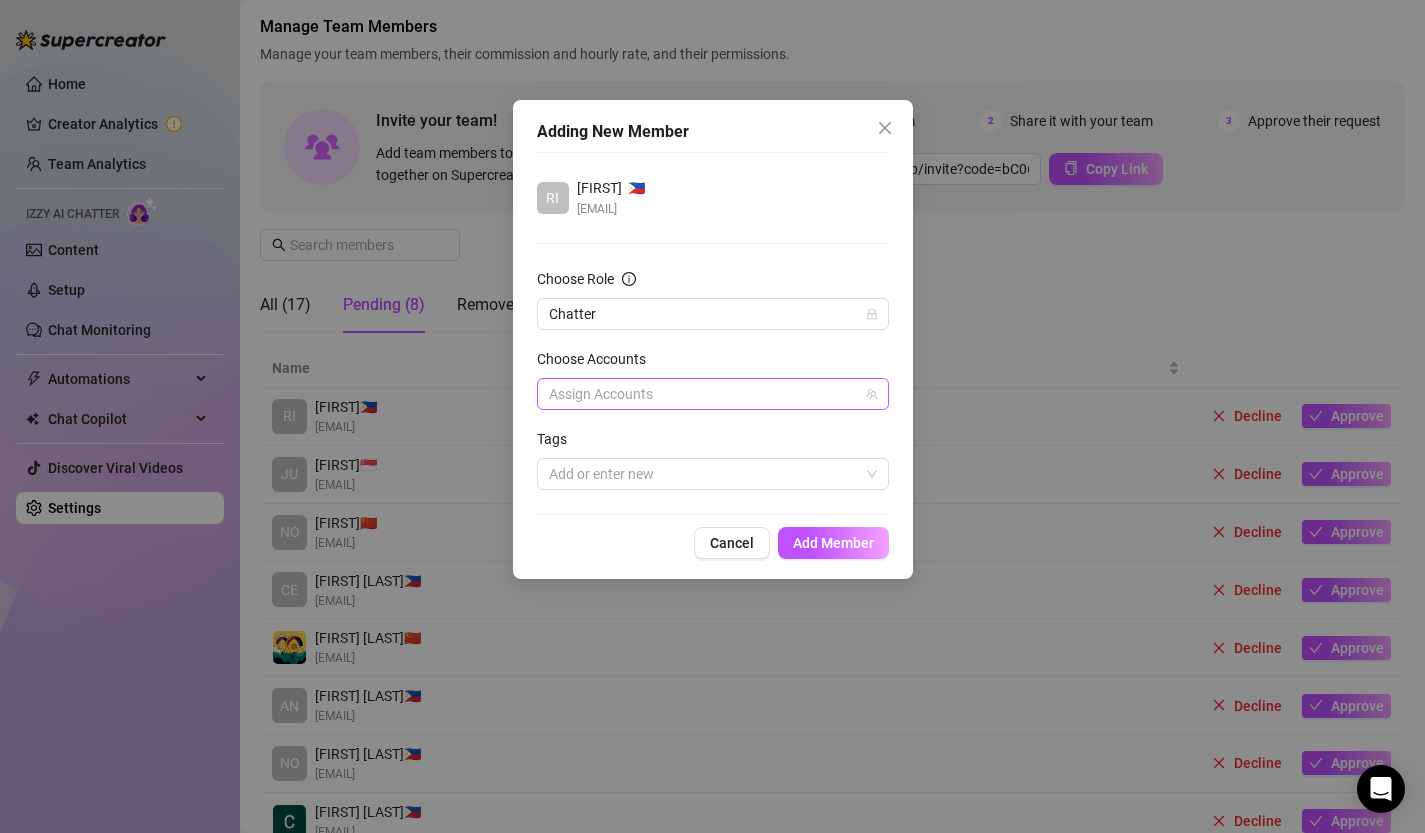 click at bounding box center [702, 394] 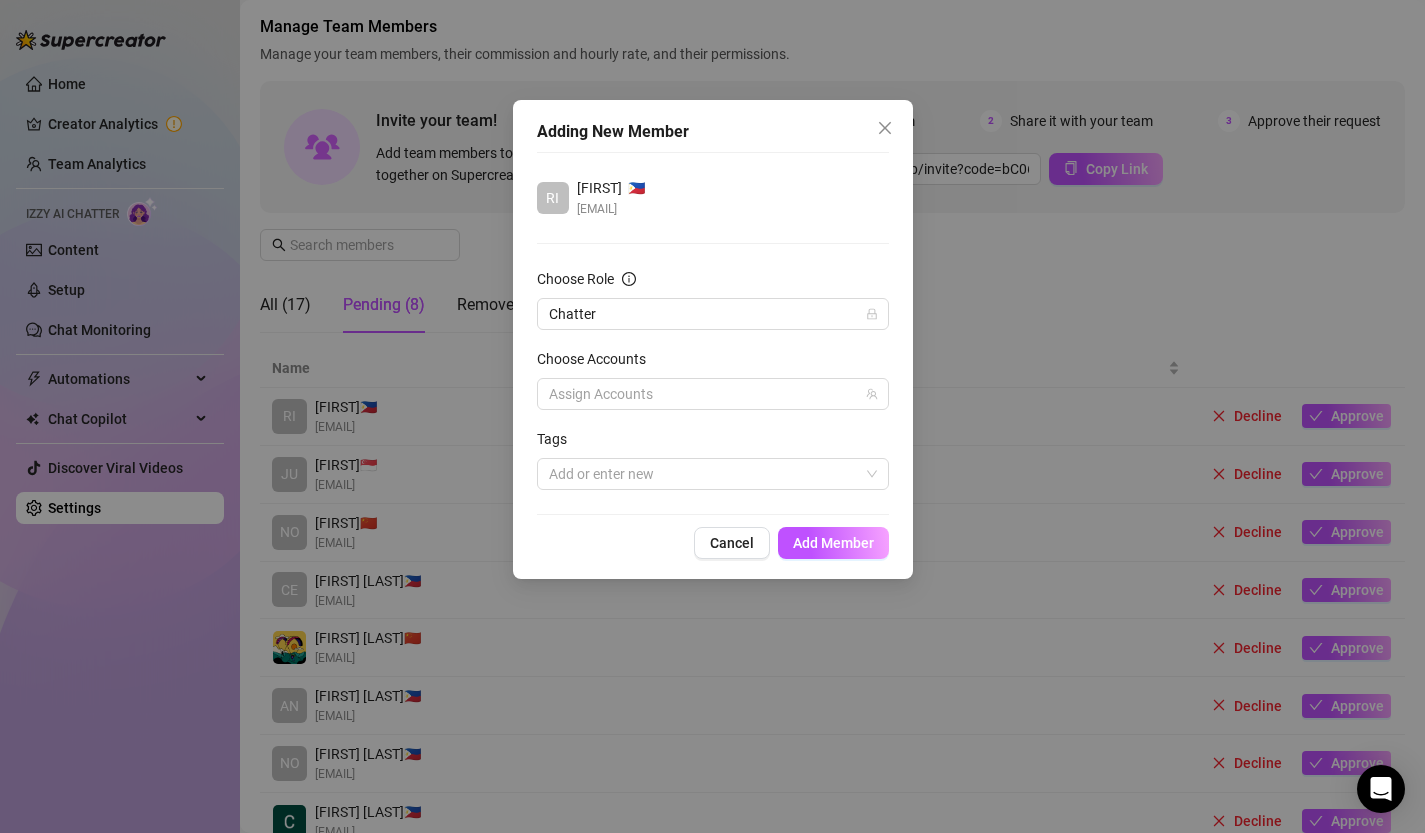 click on "Choose Accounts" at bounding box center (713, 363) 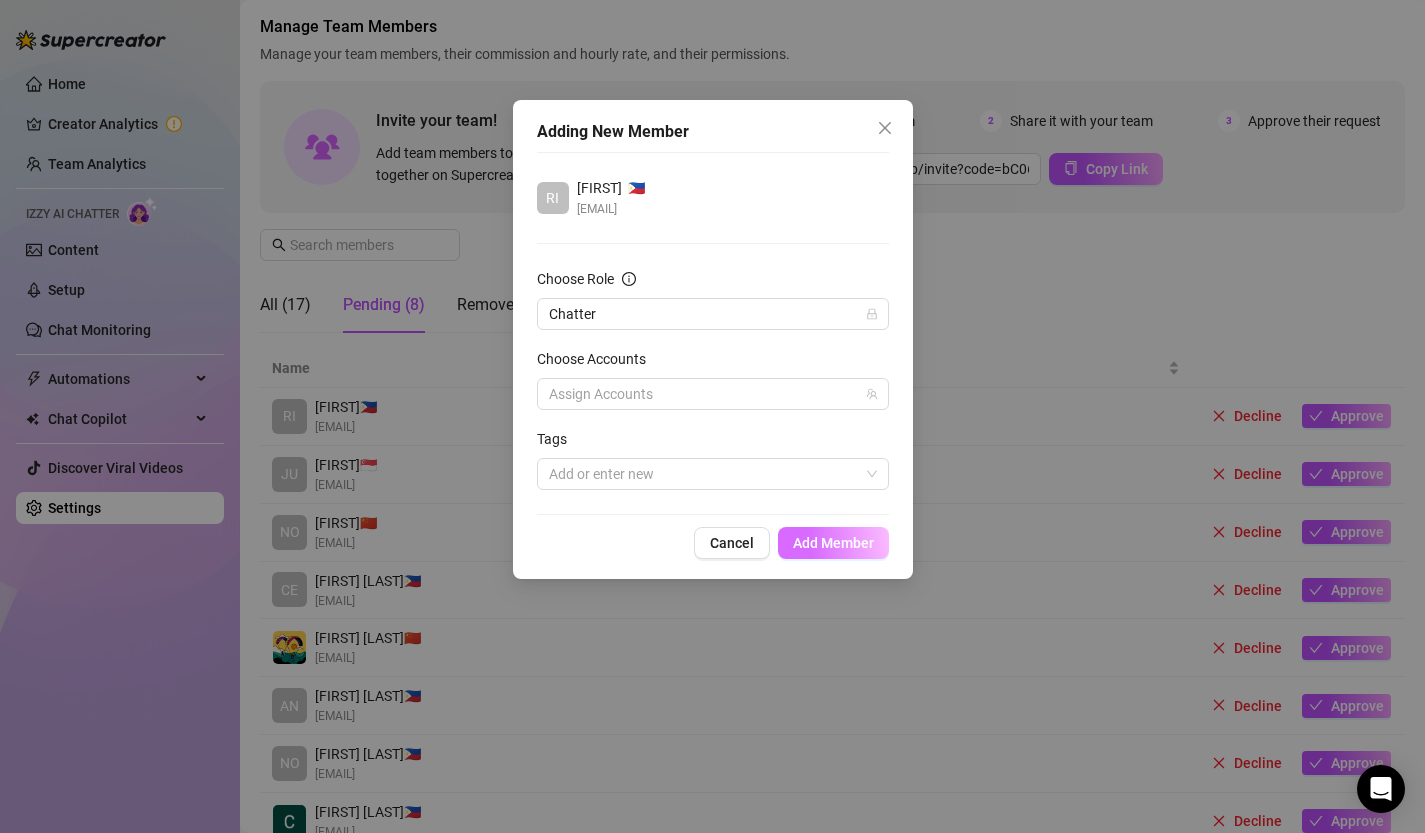 click on "Add Member" at bounding box center [833, 543] 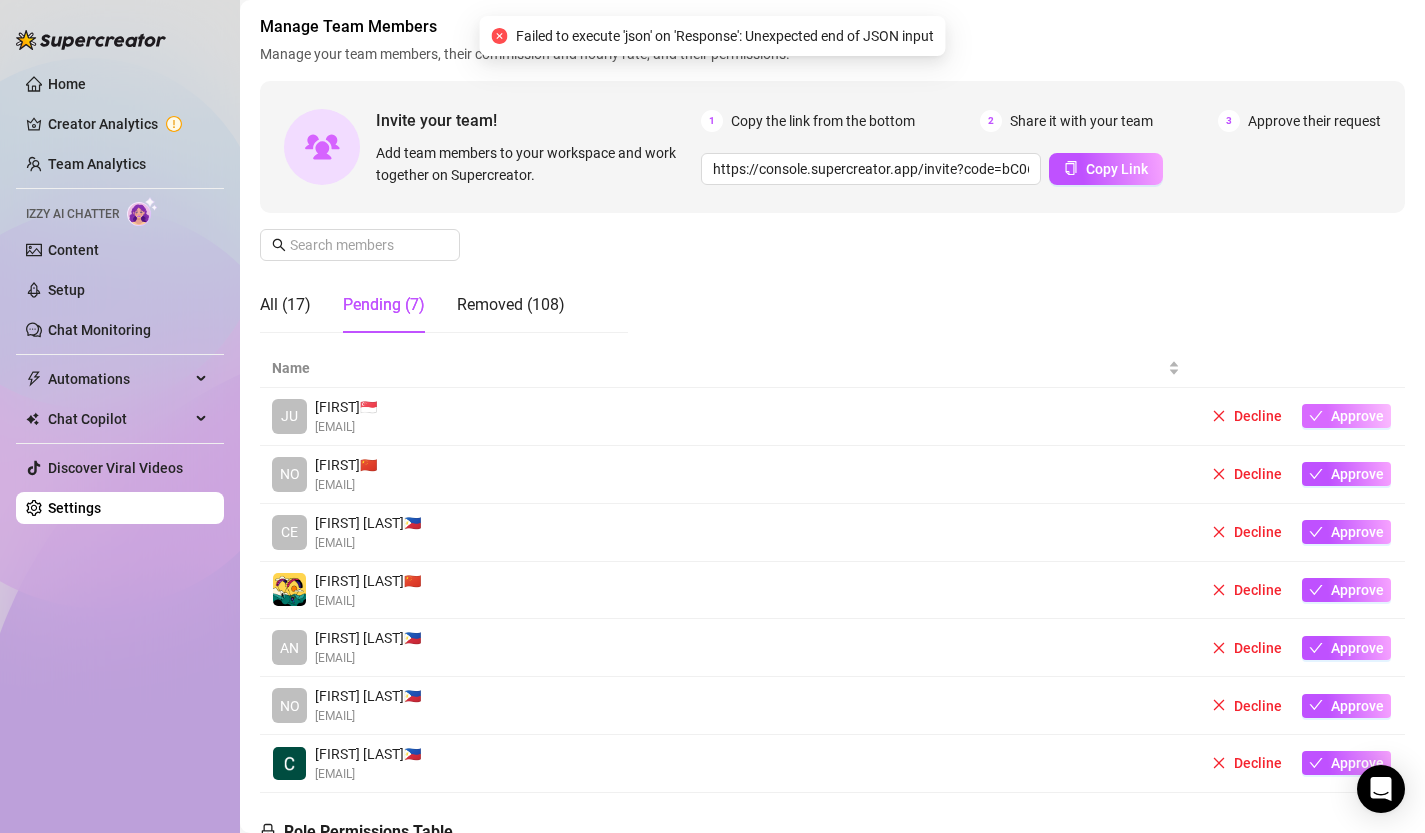 click on "Approve" at bounding box center [1357, 416] 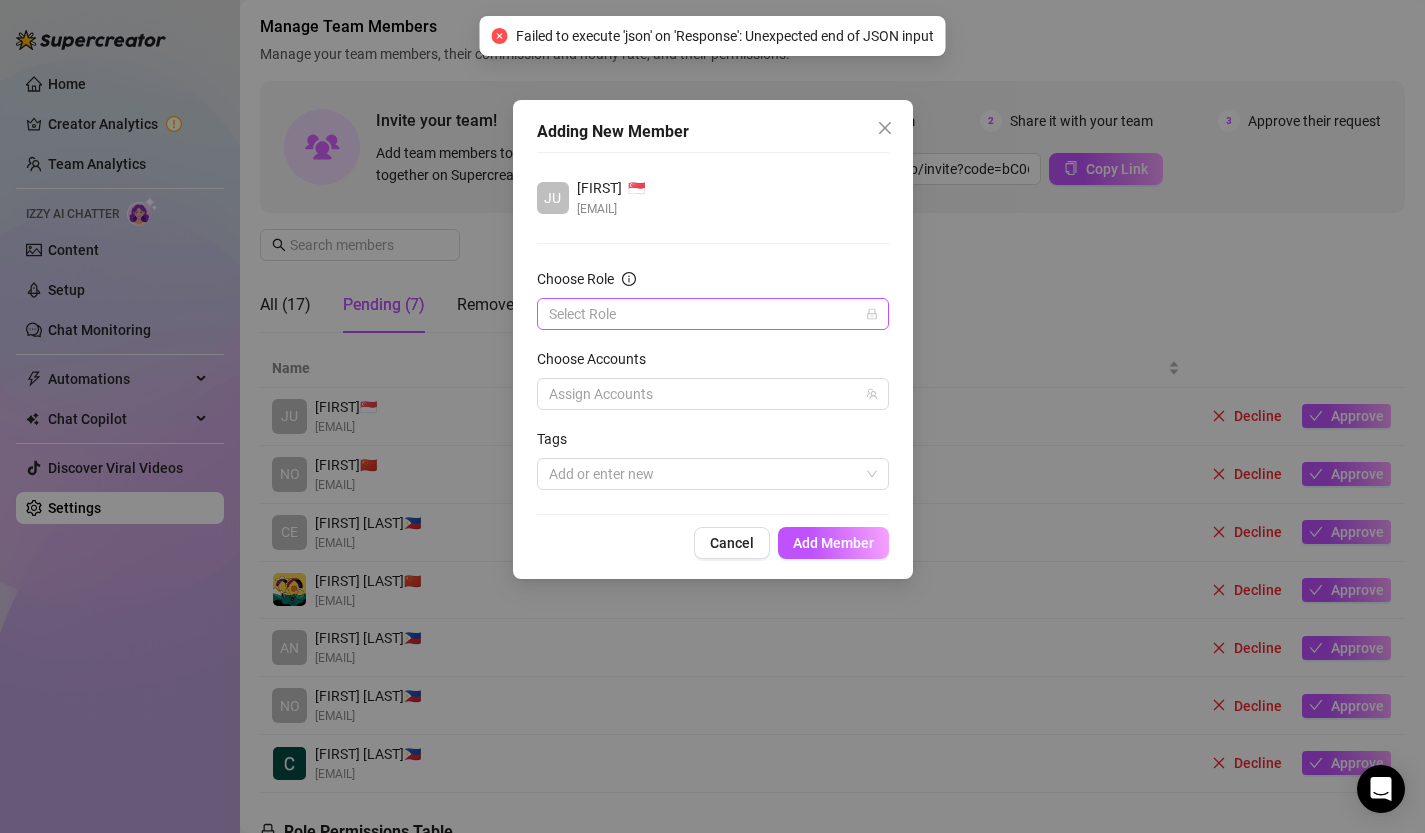 click on "Choose Role" at bounding box center (704, 314) 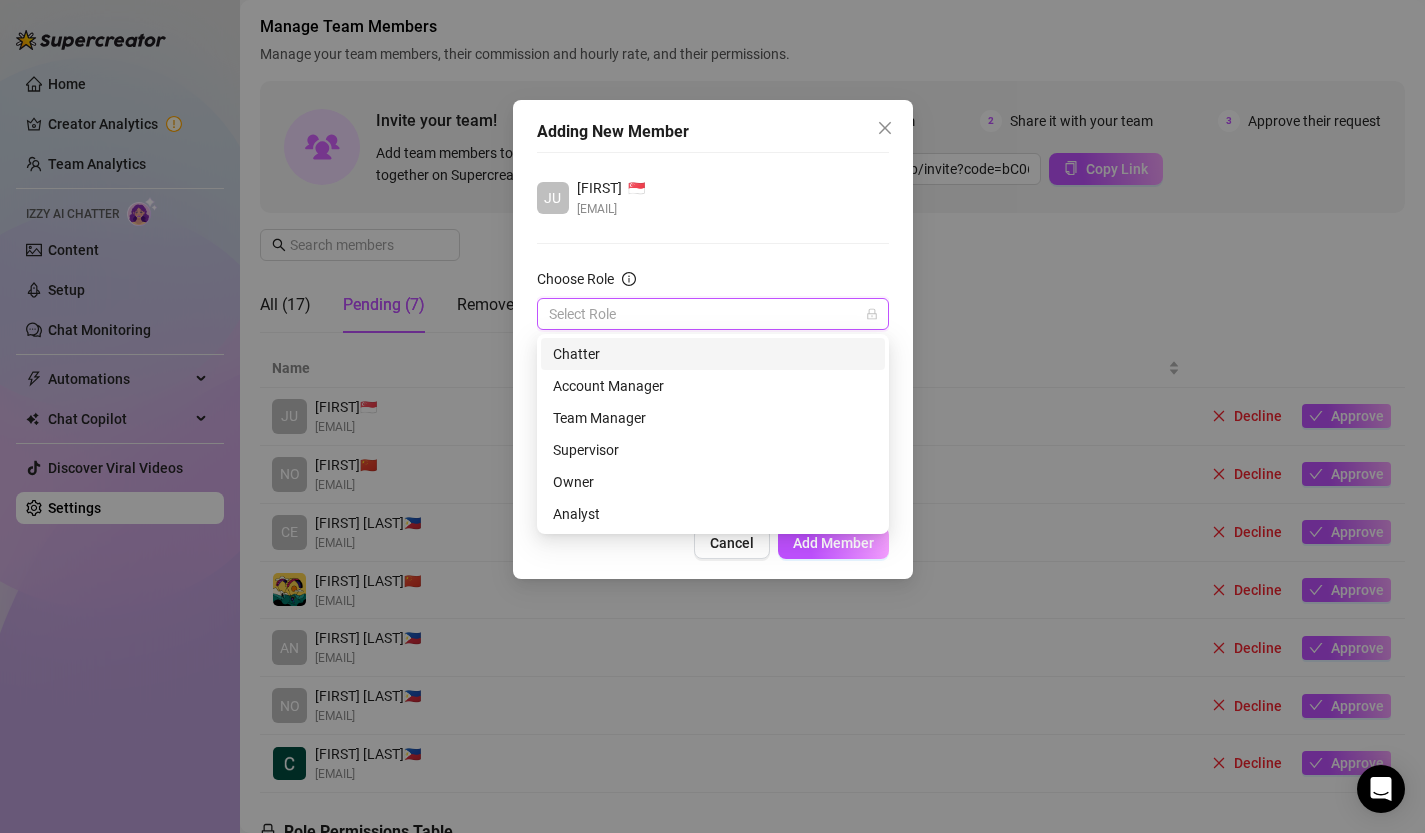 click on "Chatter" at bounding box center (713, 354) 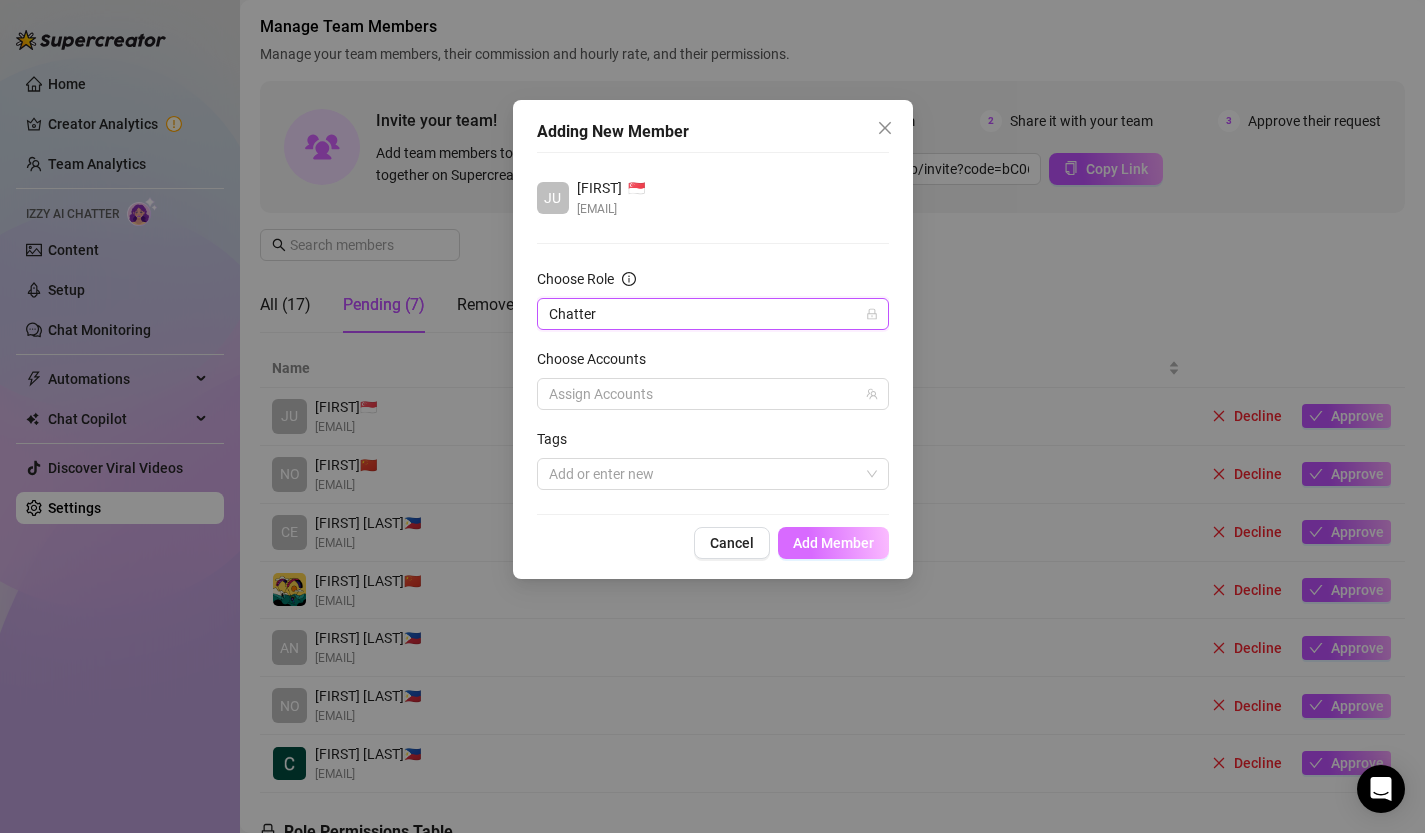 click on "Add Member" at bounding box center [833, 543] 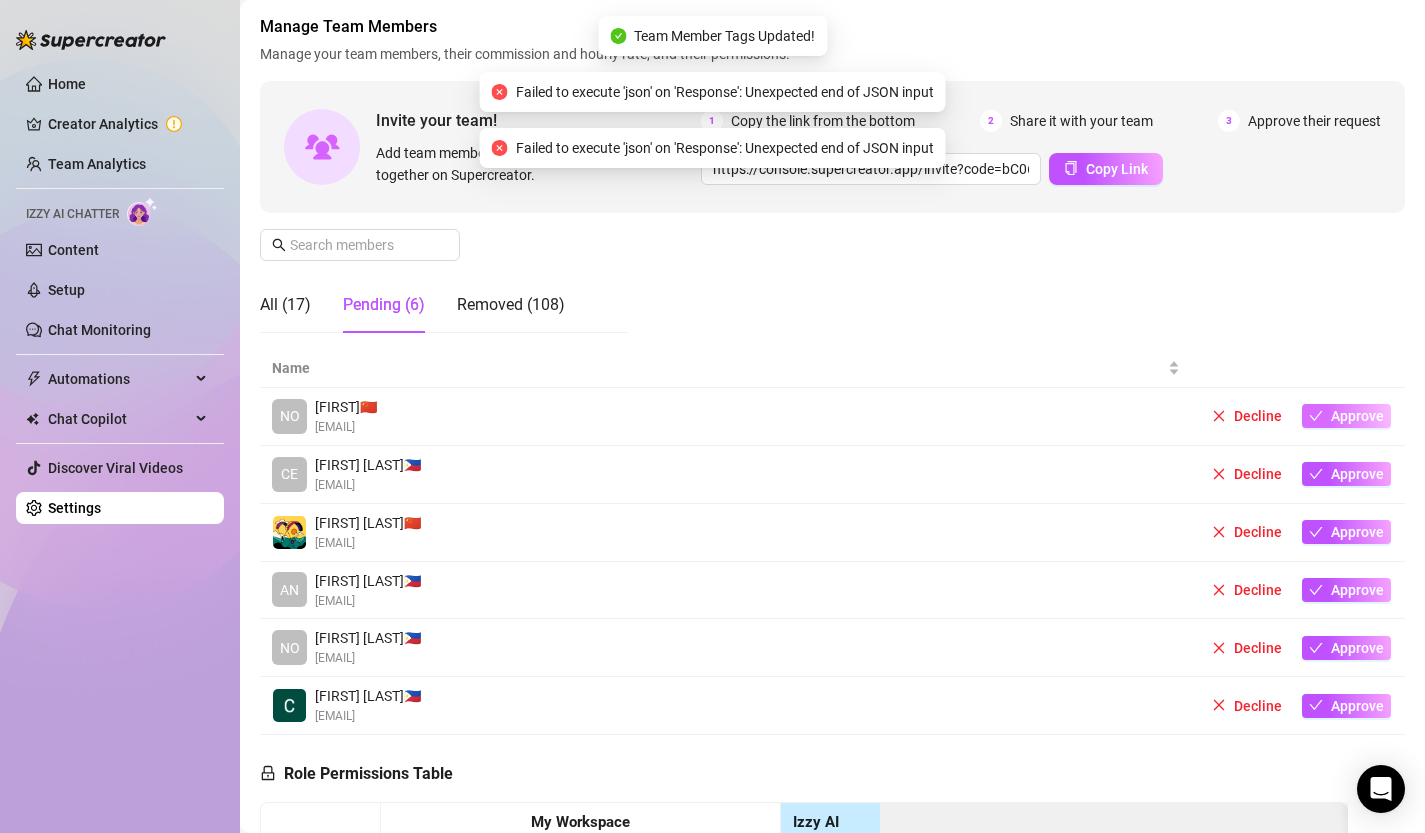 click on "Approve" at bounding box center (1357, 416) 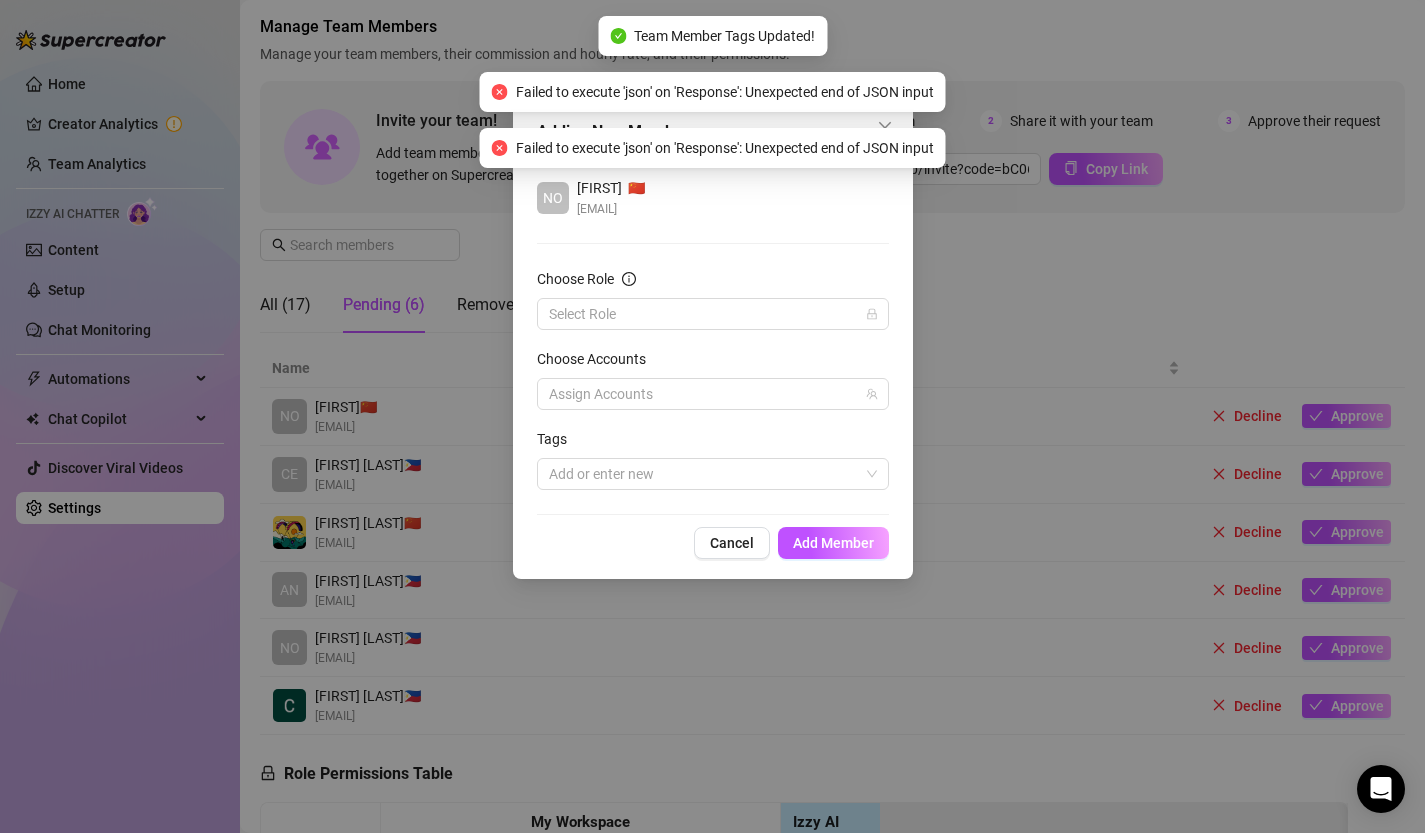 click on "Choose Role  Select Role Choose Accounts   Assign Accounts Tags   Add or enter new" at bounding box center [713, 379] 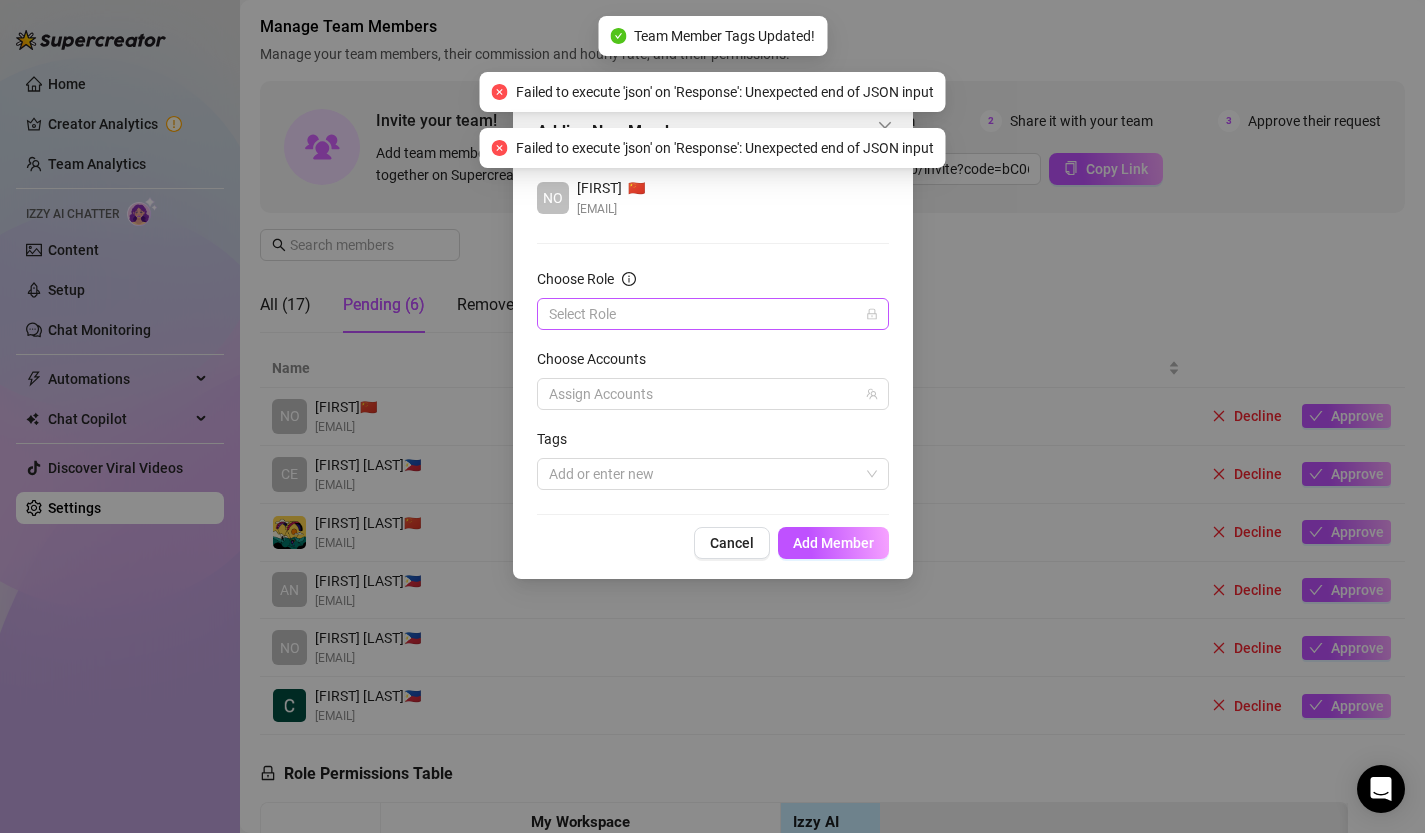 click on "Choose Role" at bounding box center (704, 314) 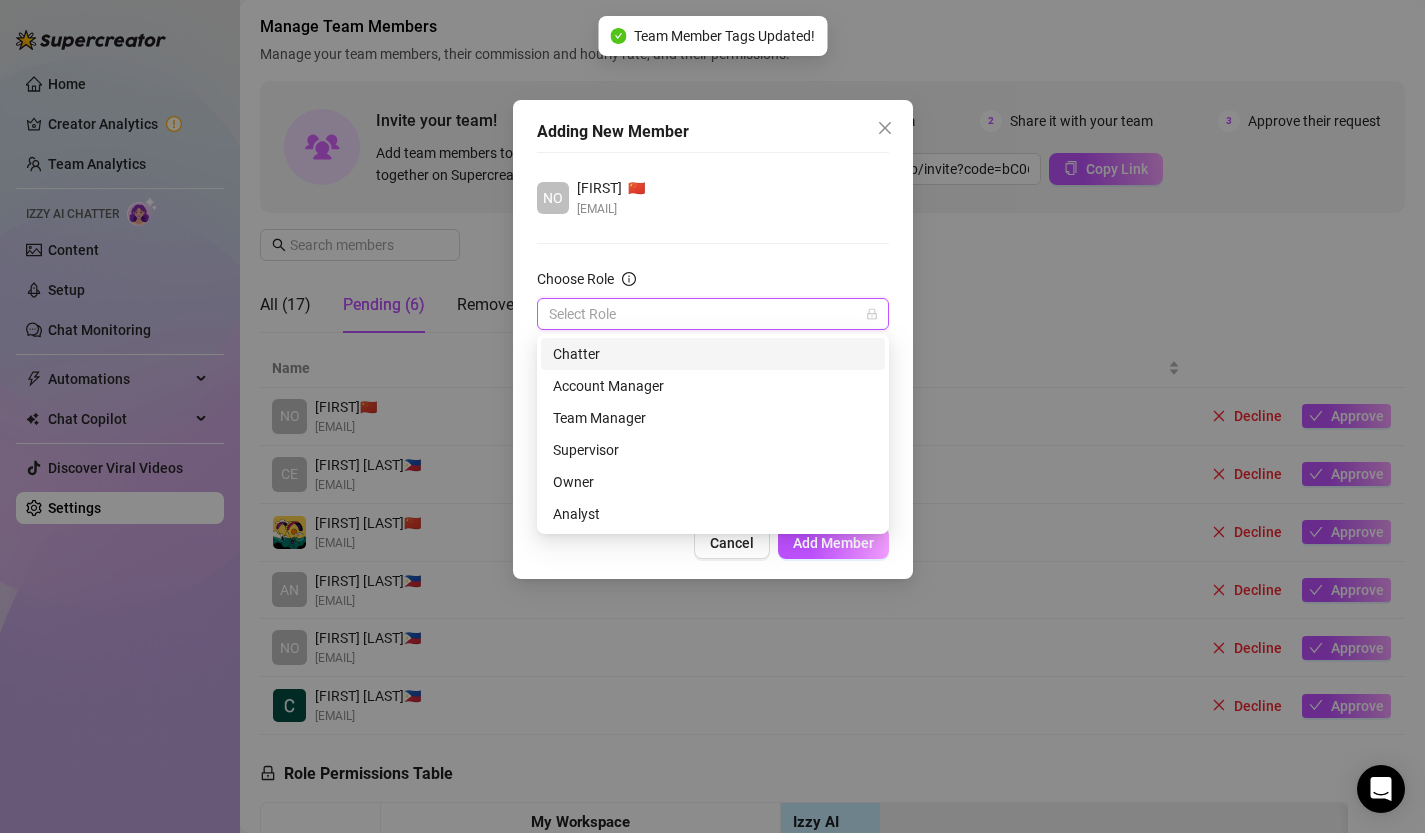 click on "Chatter" at bounding box center [713, 354] 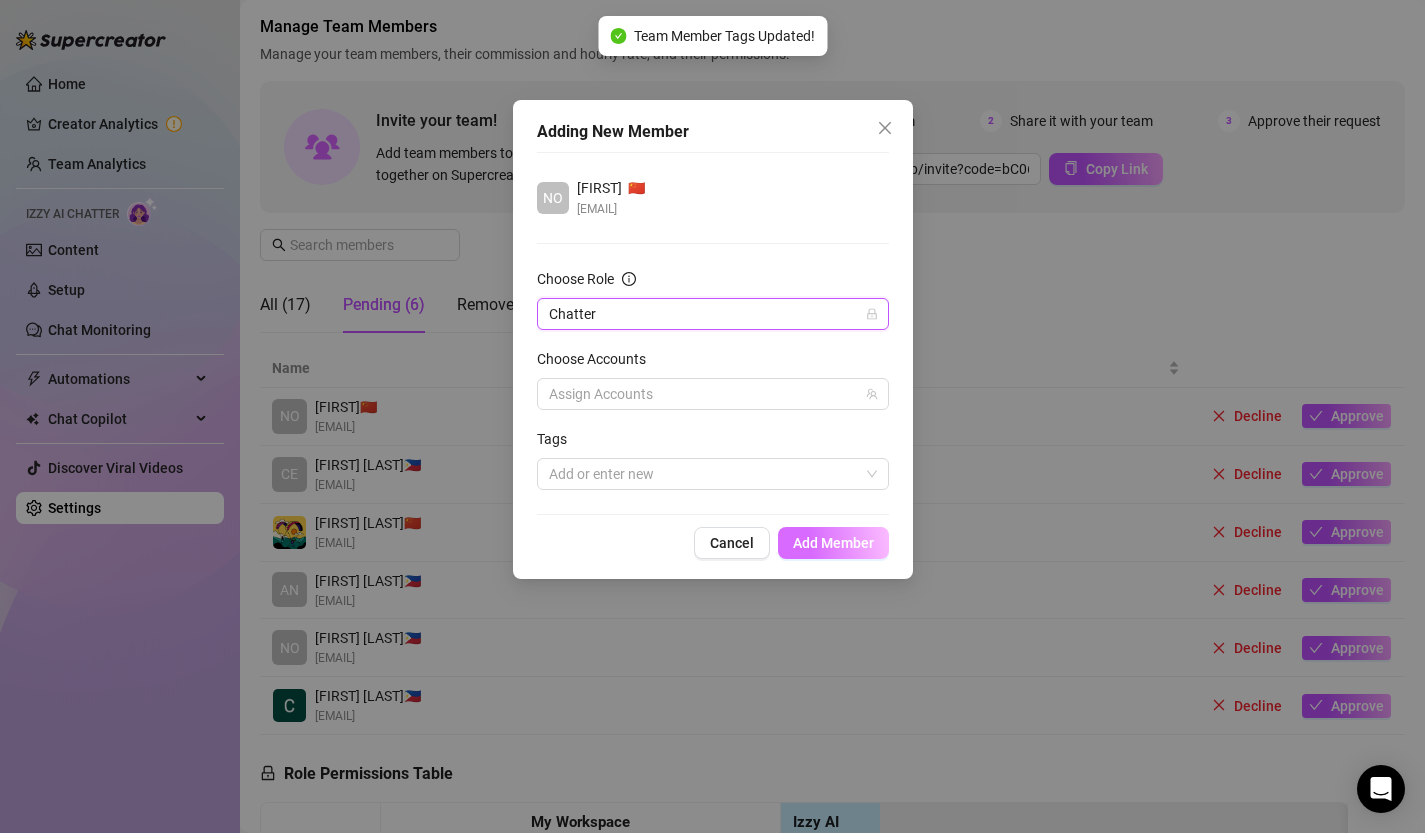 click on "Add Member" at bounding box center (833, 543) 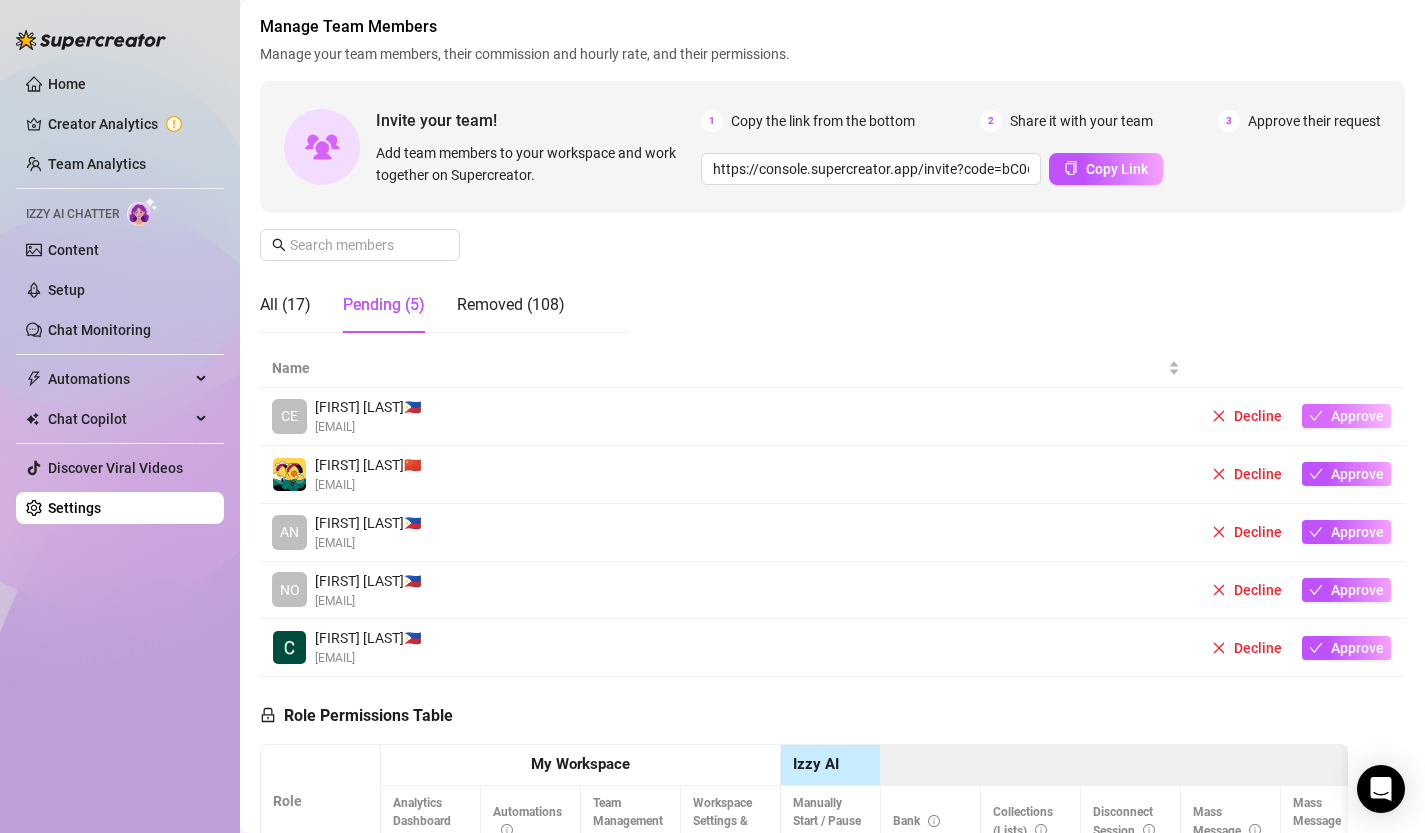 click on "Approve" at bounding box center [1357, 416] 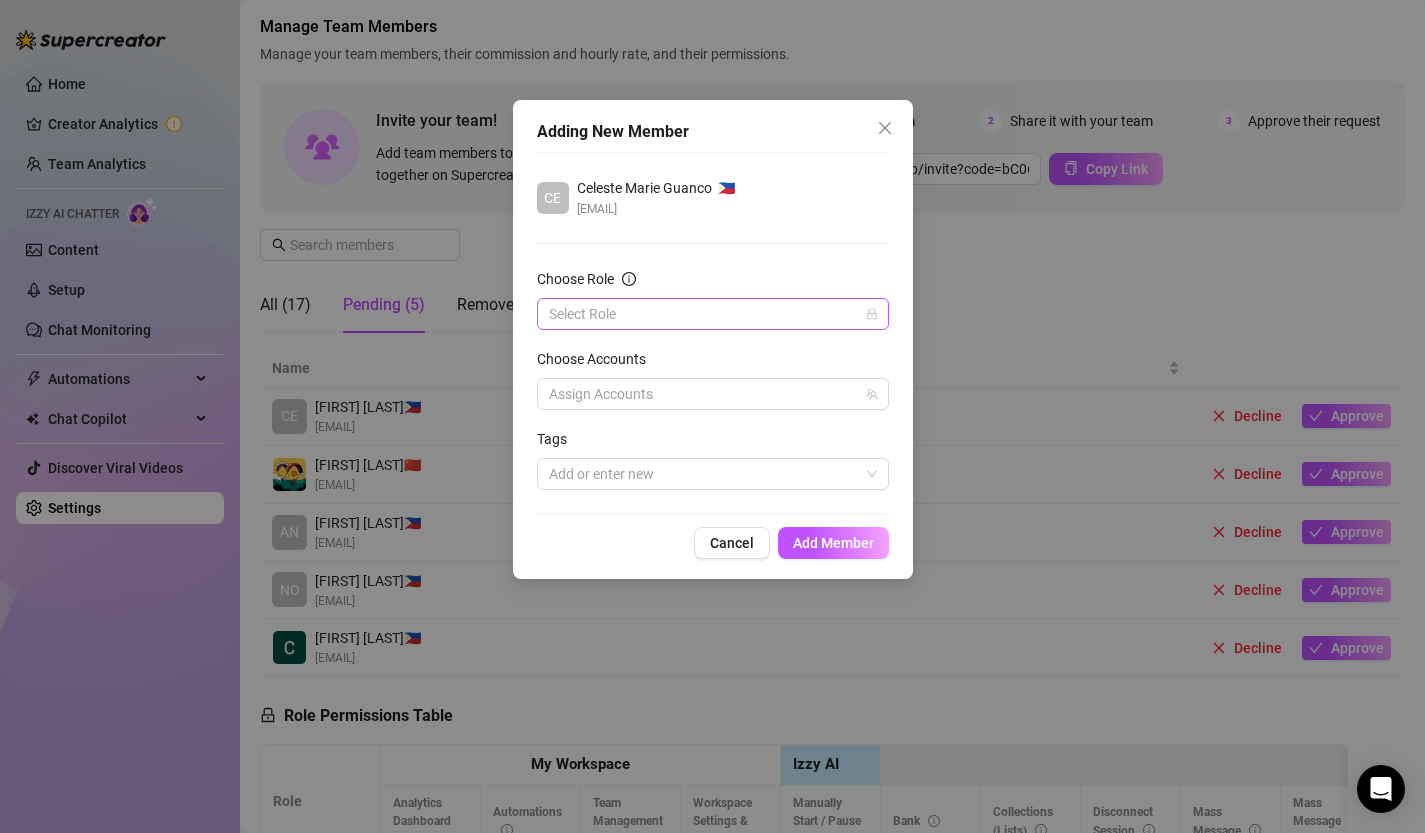 click on "Choose Role" at bounding box center (704, 314) 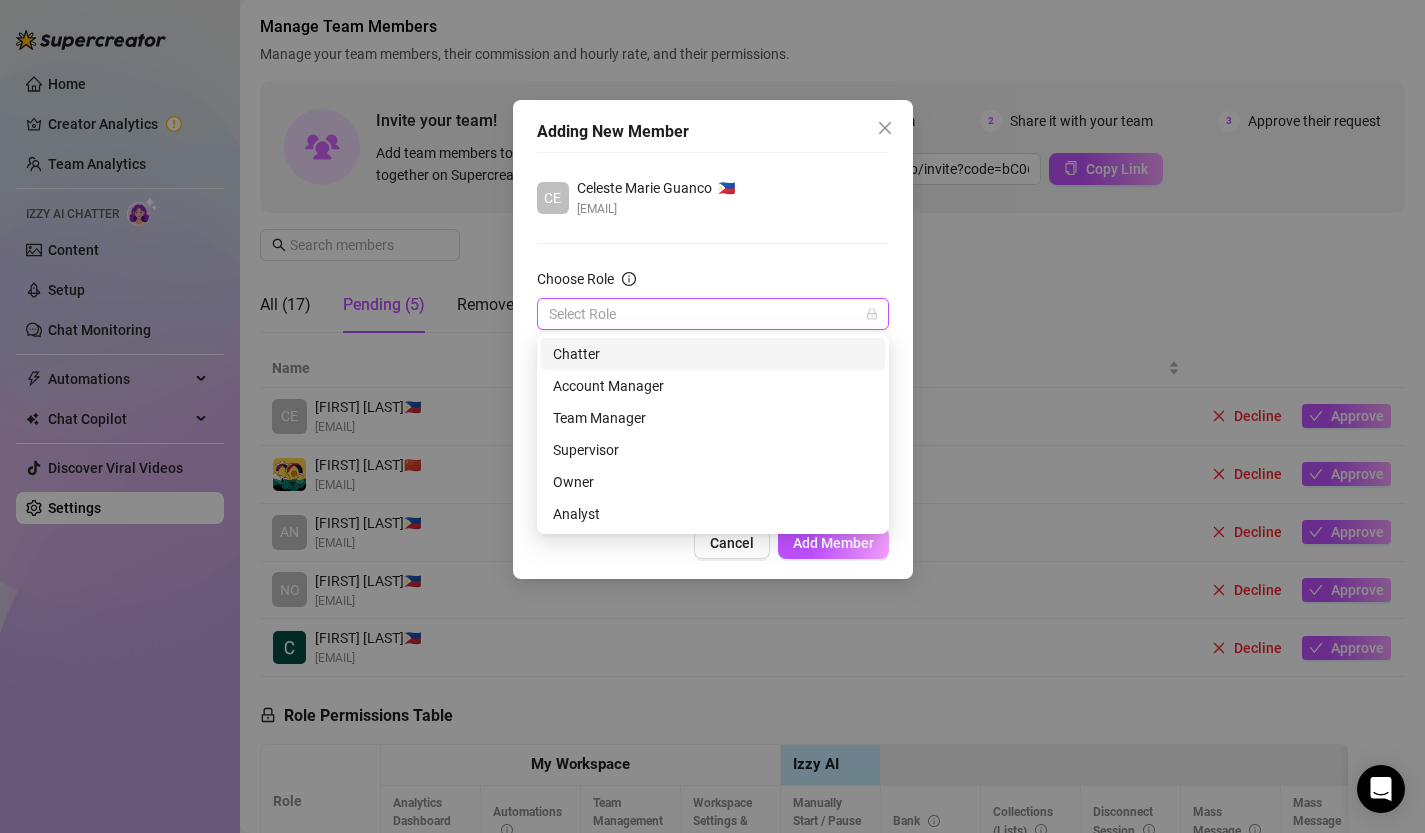 click on "Chatter" at bounding box center (713, 354) 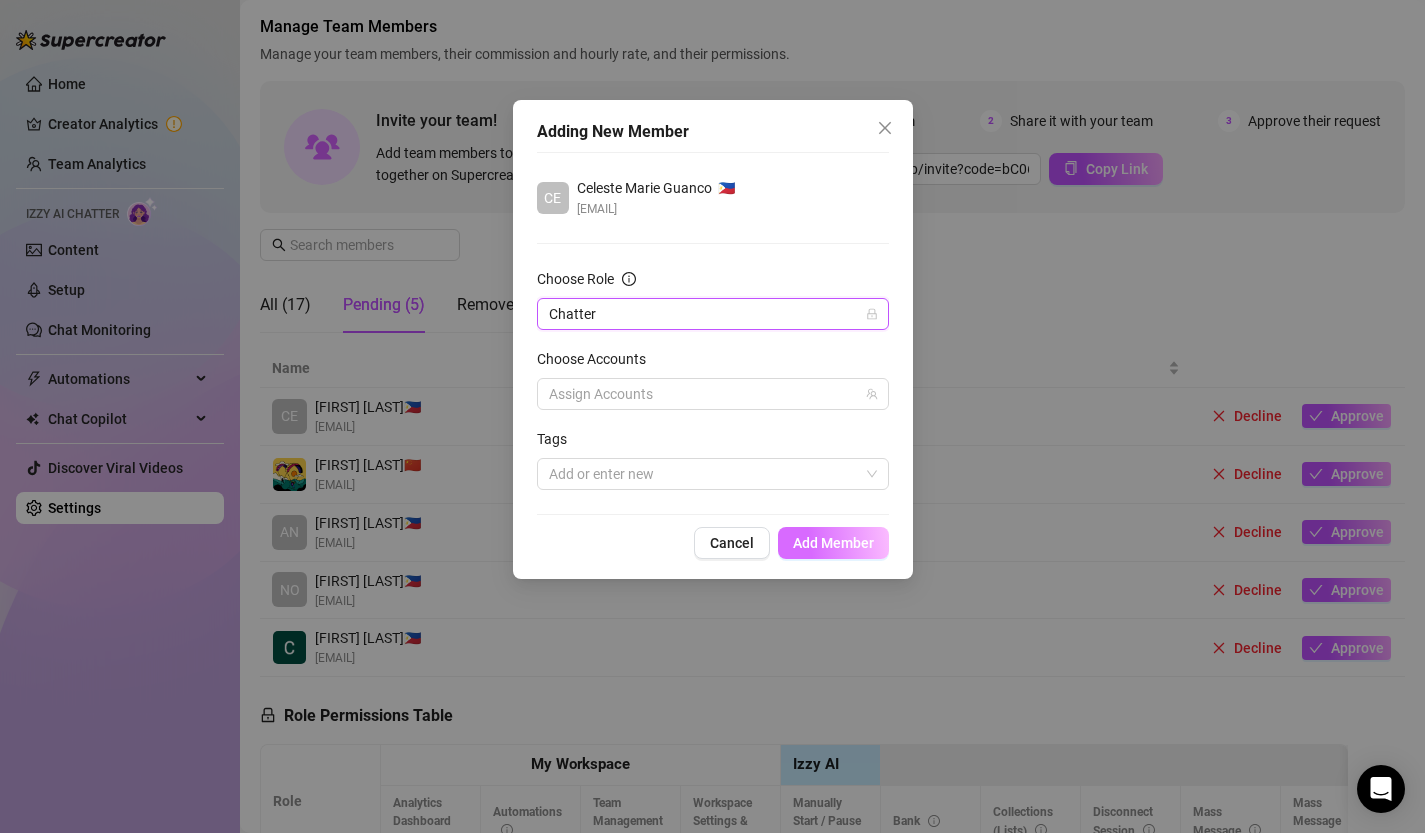 click on "Add Member" at bounding box center [833, 543] 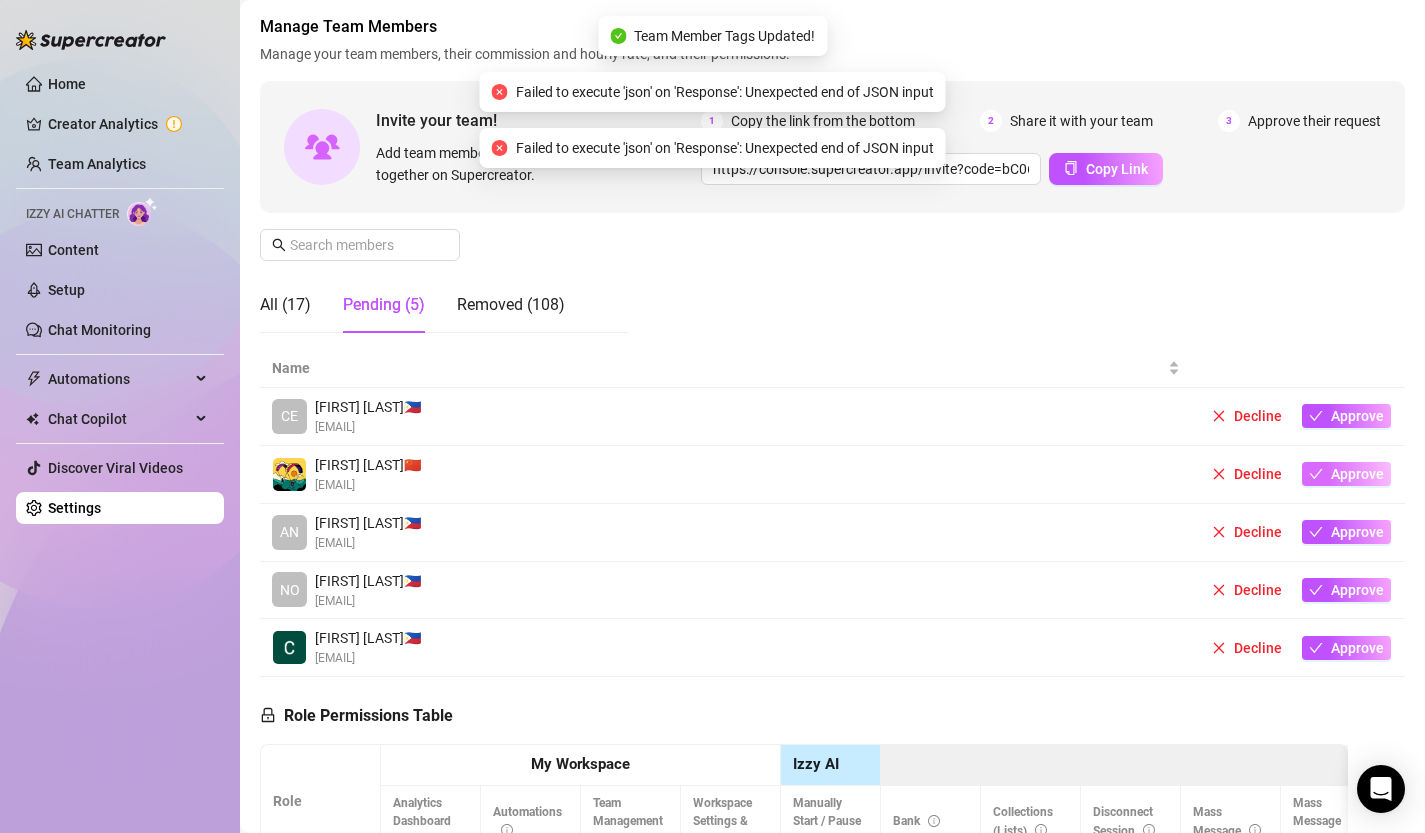 click on "Approve" at bounding box center [1357, 474] 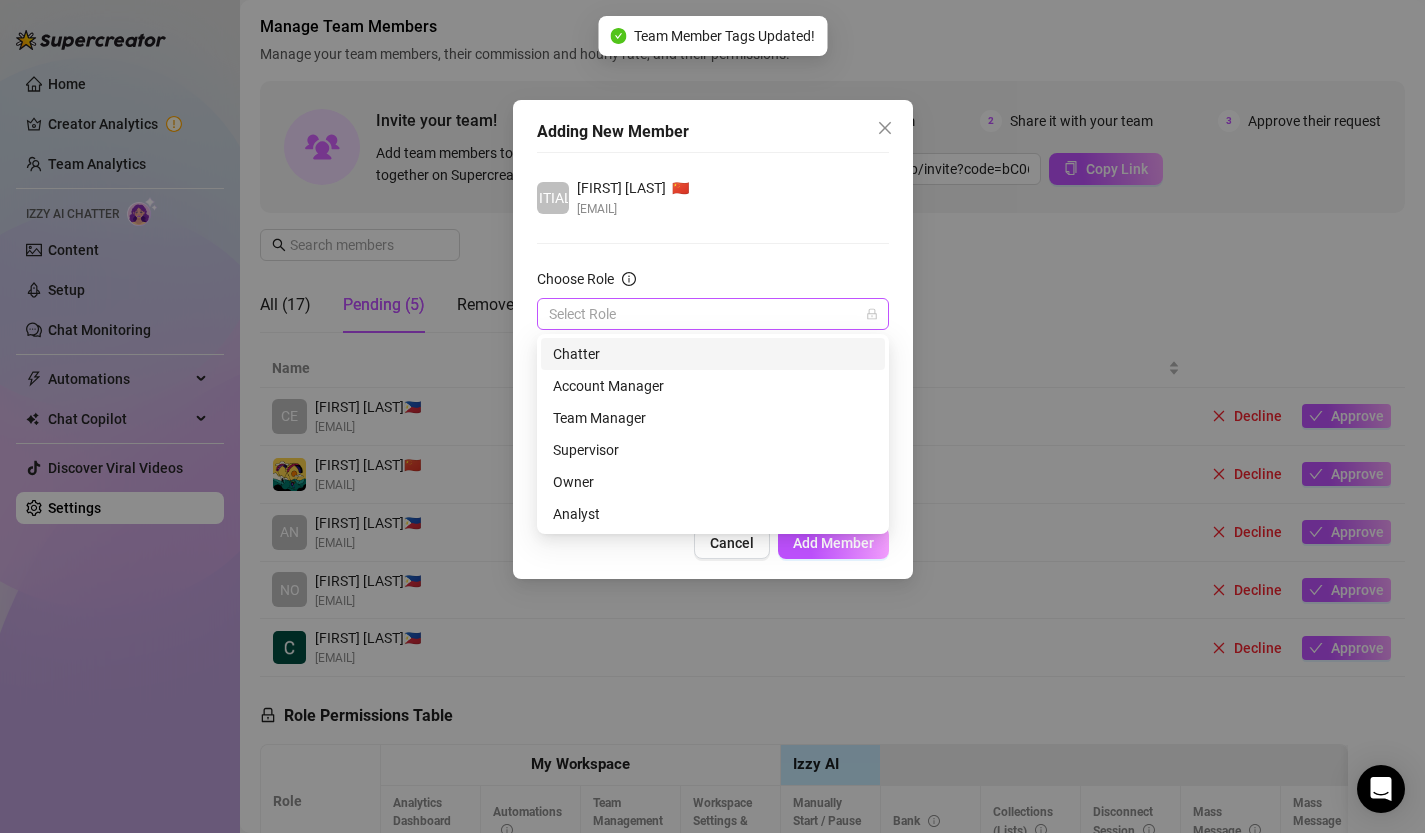 click on "Select Role" at bounding box center (713, 314) 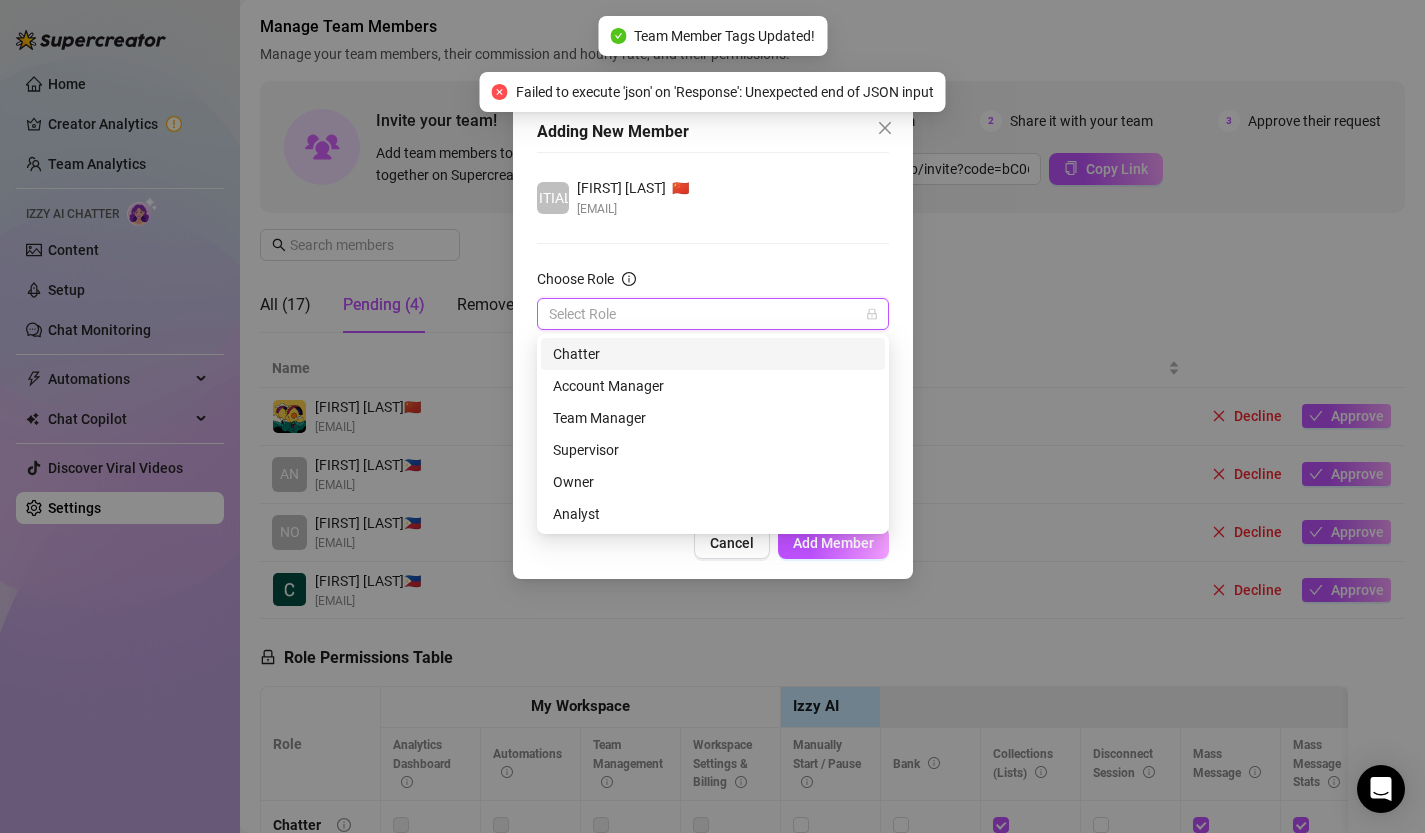 click on "Chatter" at bounding box center (713, 354) 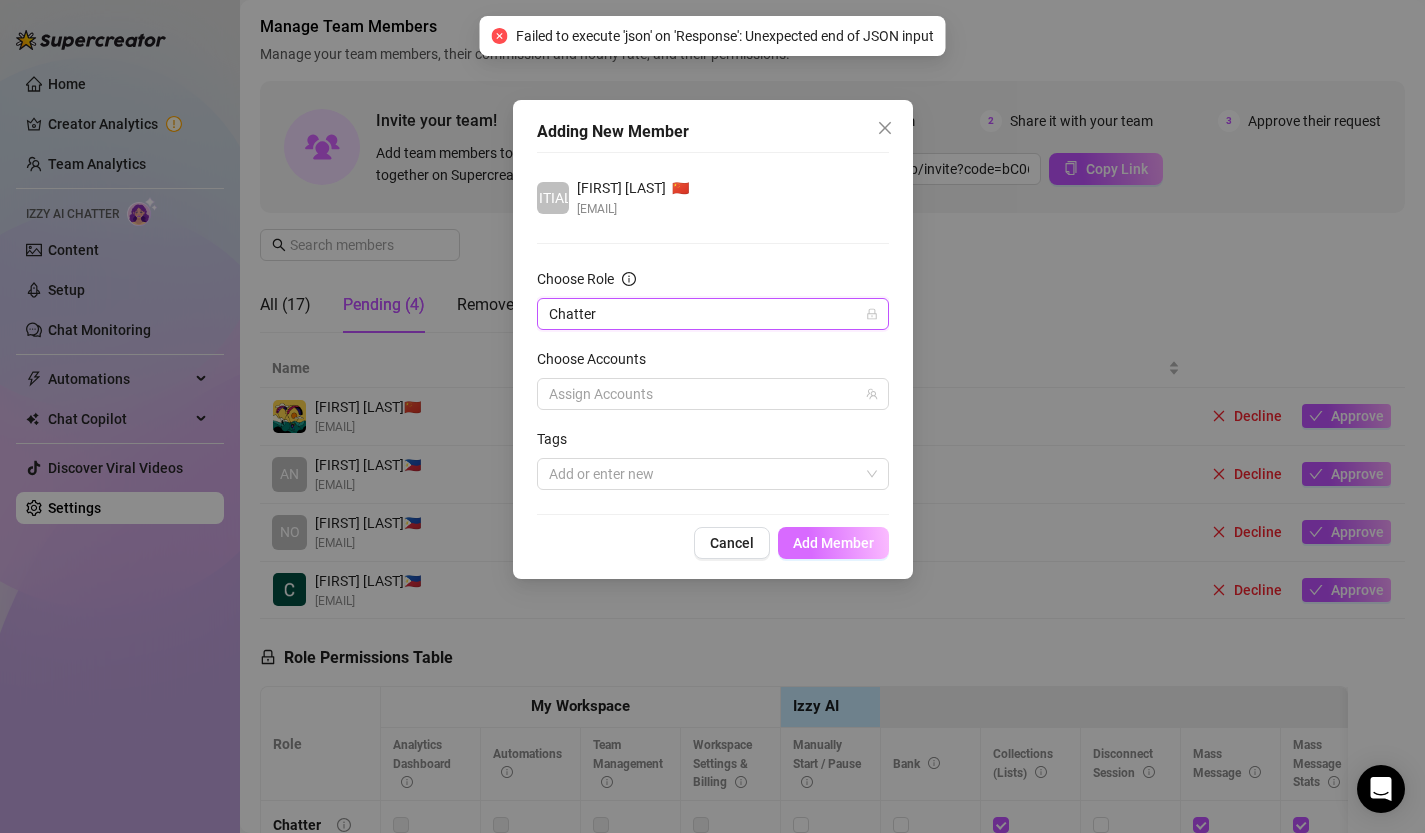 click on "Add Member" at bounding box center [833, 543] 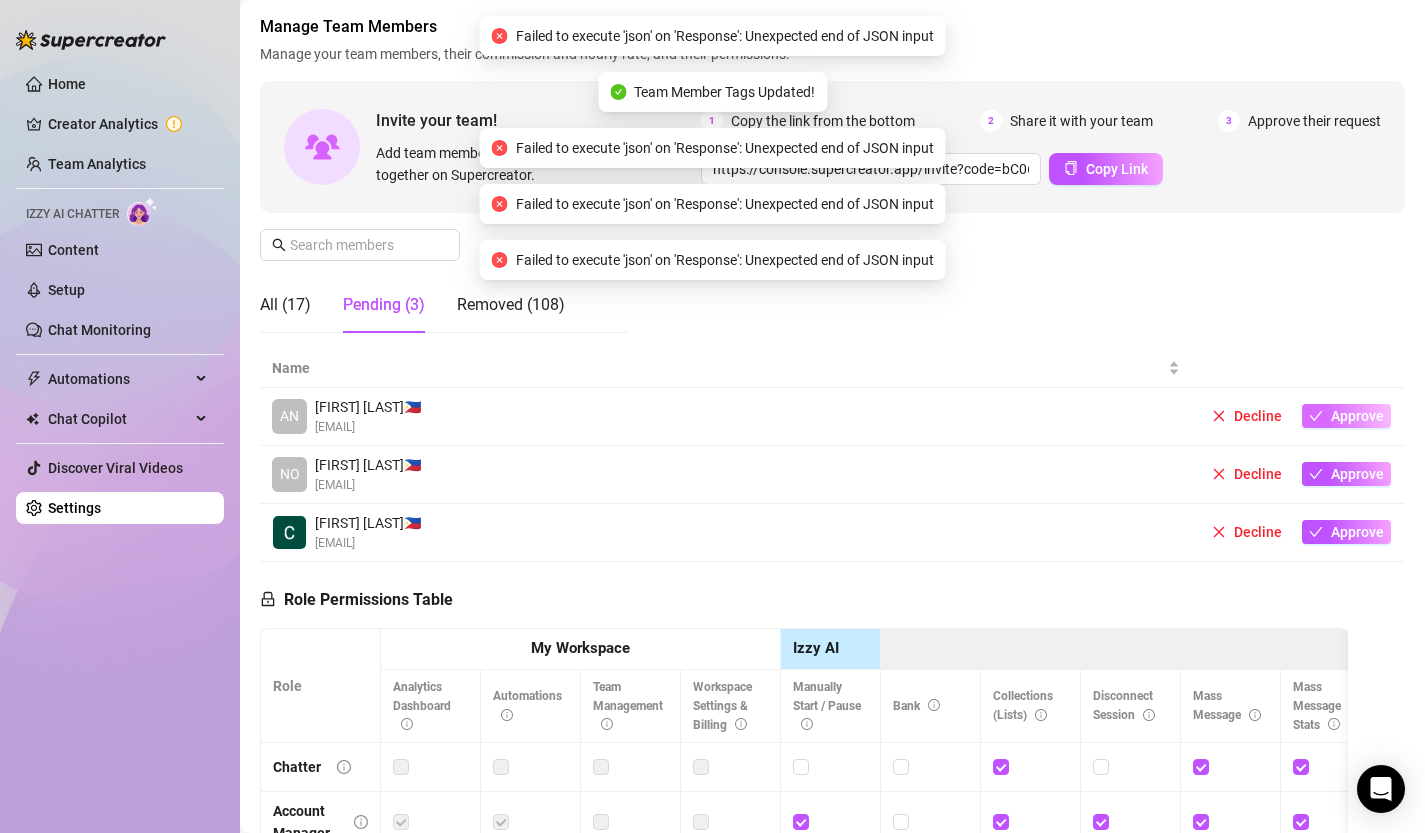 click on "Approve" at bounding box center (1357, 416) 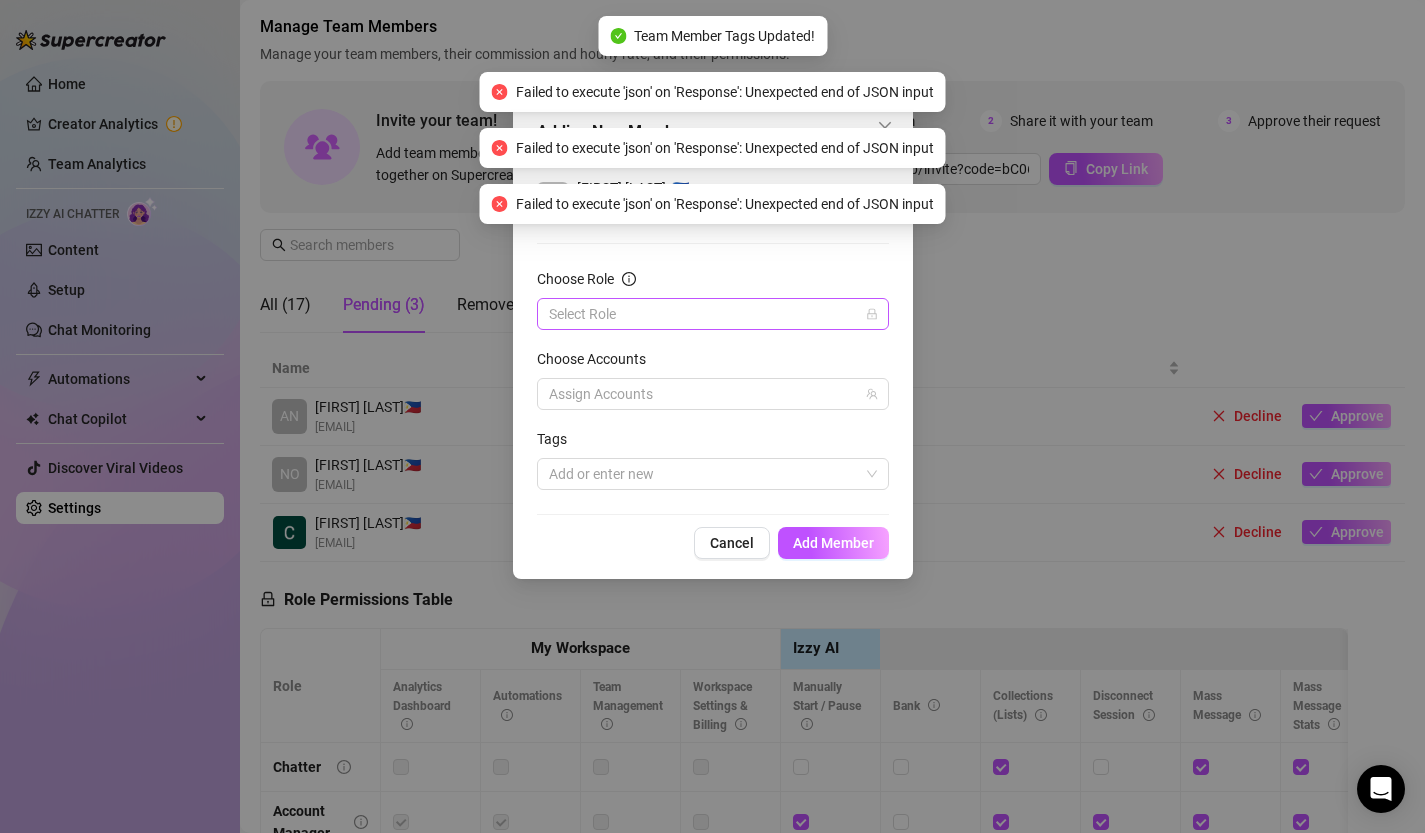 click on "Choose Role" at bounding box center [704, 314] 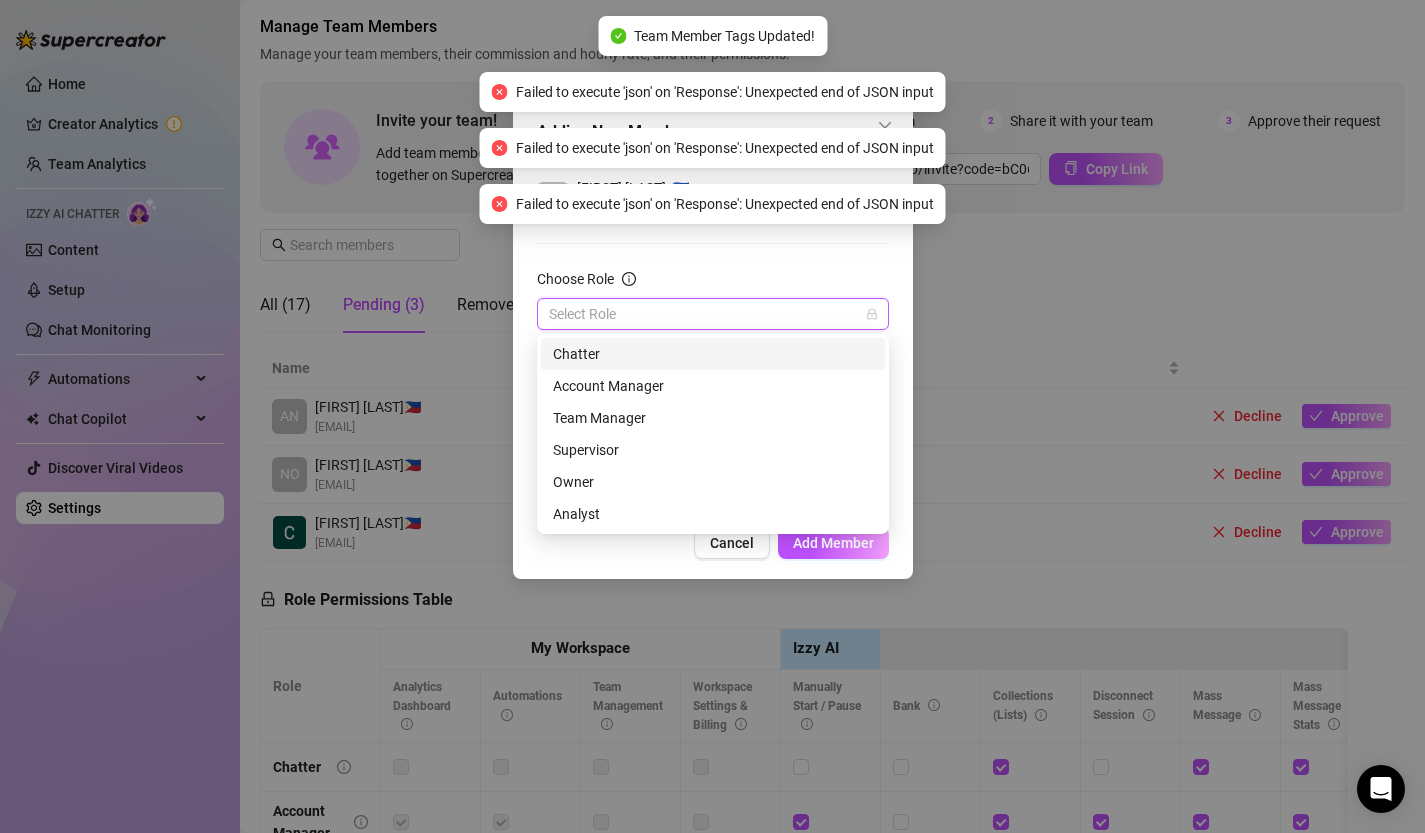 click on "Chatter" at bounding box center [713, 354] 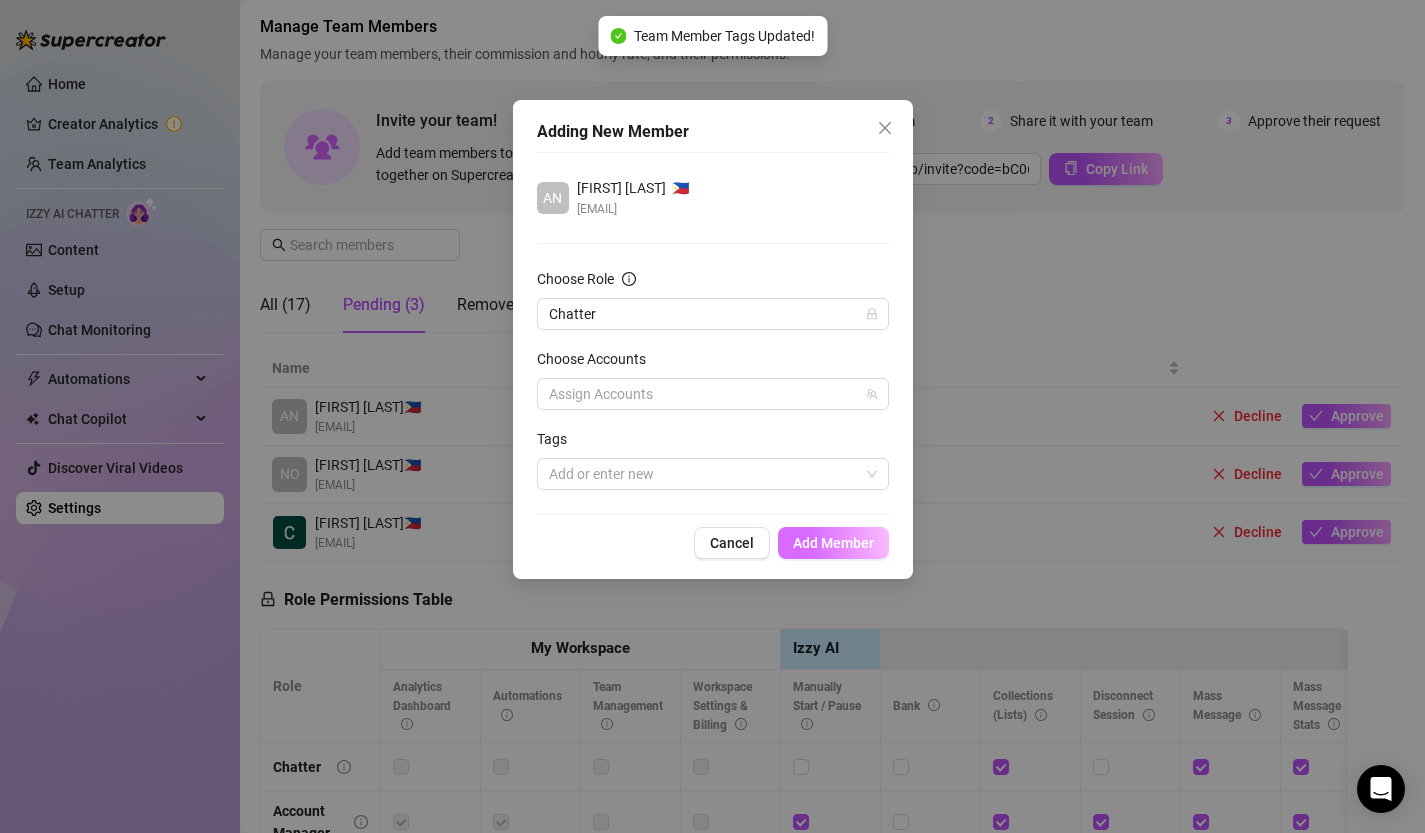 click on "Add Member" at bounding box center (833, 543) 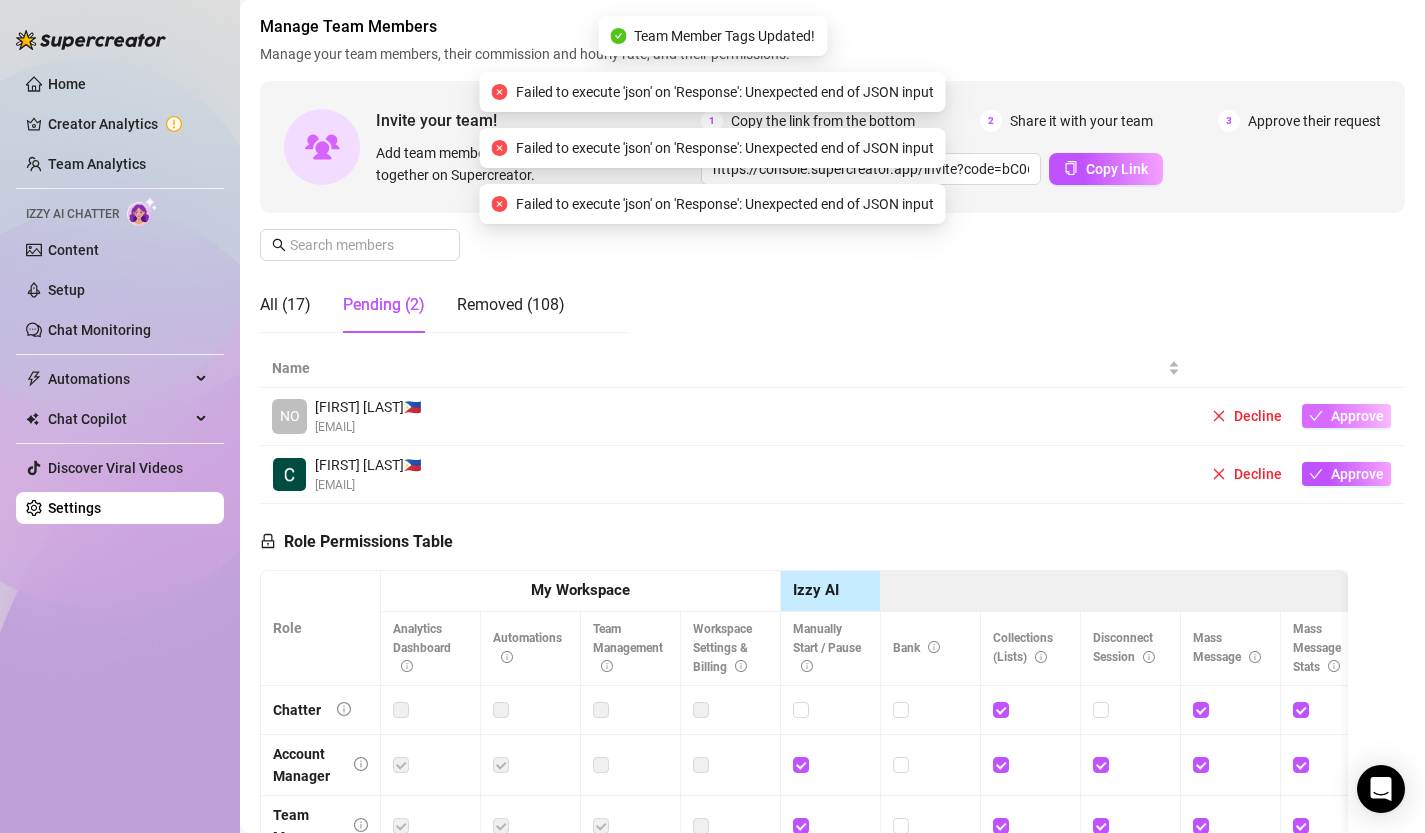 click on "Approve" at bounding box center [1357, 416] 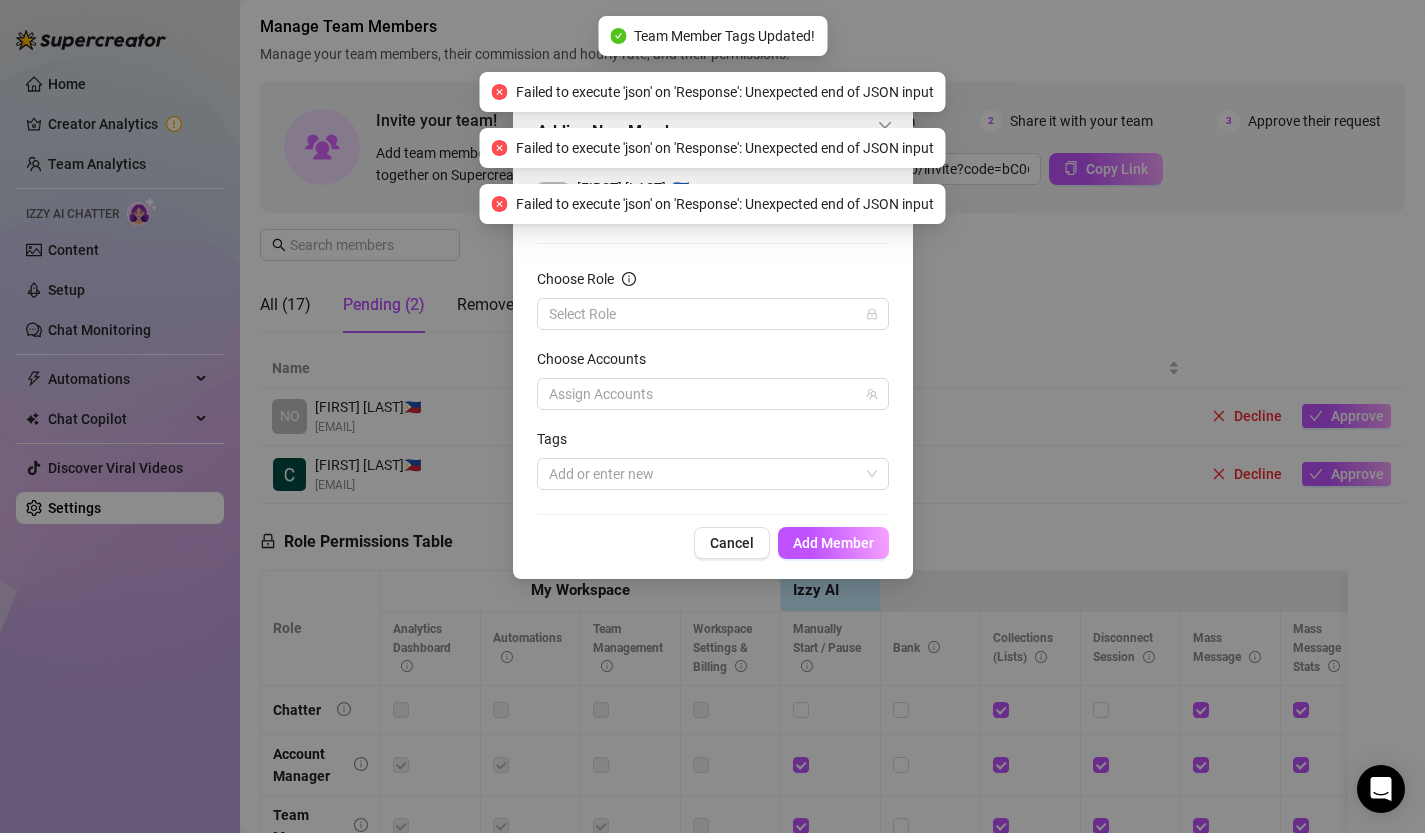 click on "Choose Role  Select Role Choose Accounts   Assign Accounts Tags   Add or enter new" at bounding box center (713, 379) 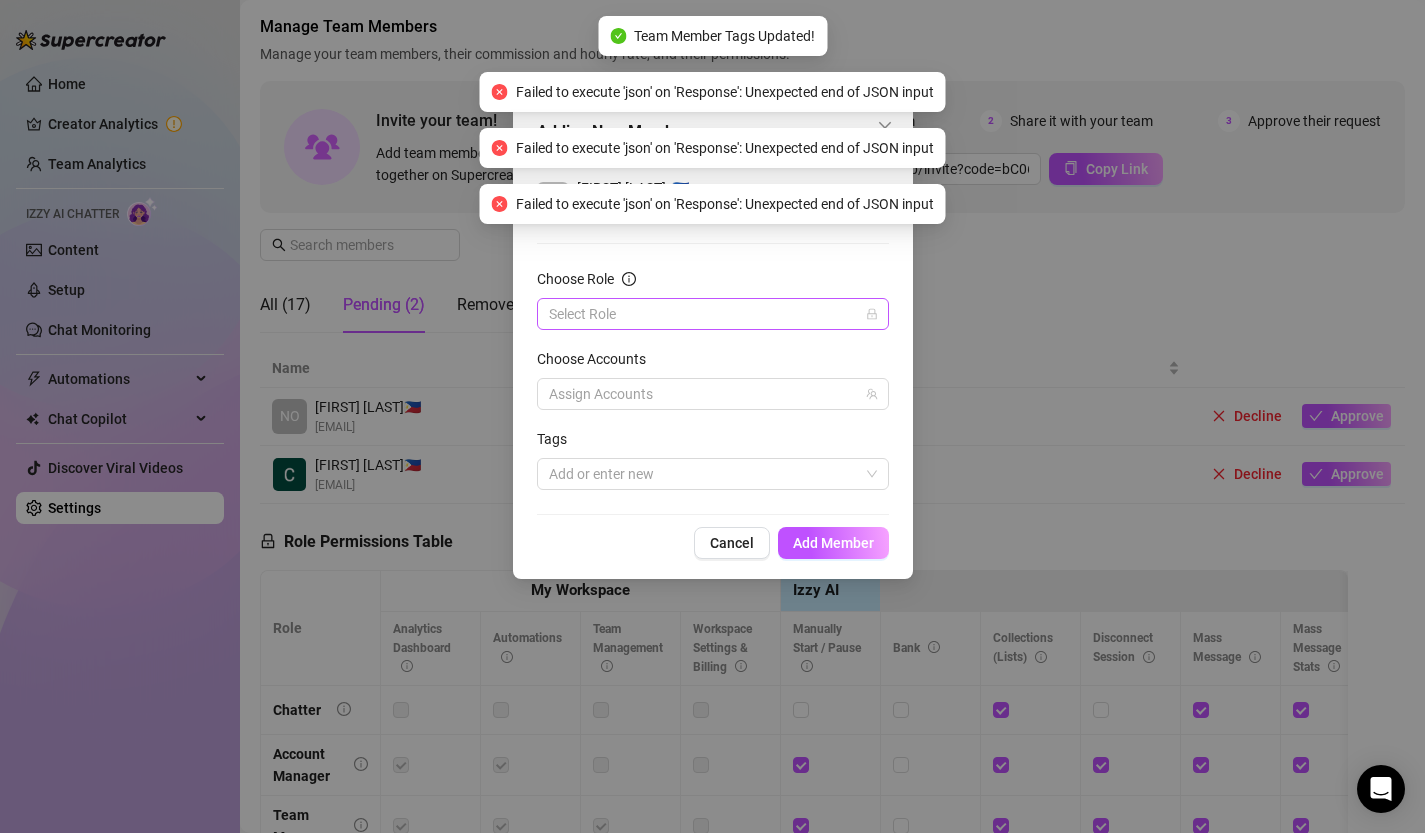 click on "Choose Role" at bounding box center (704, 314) 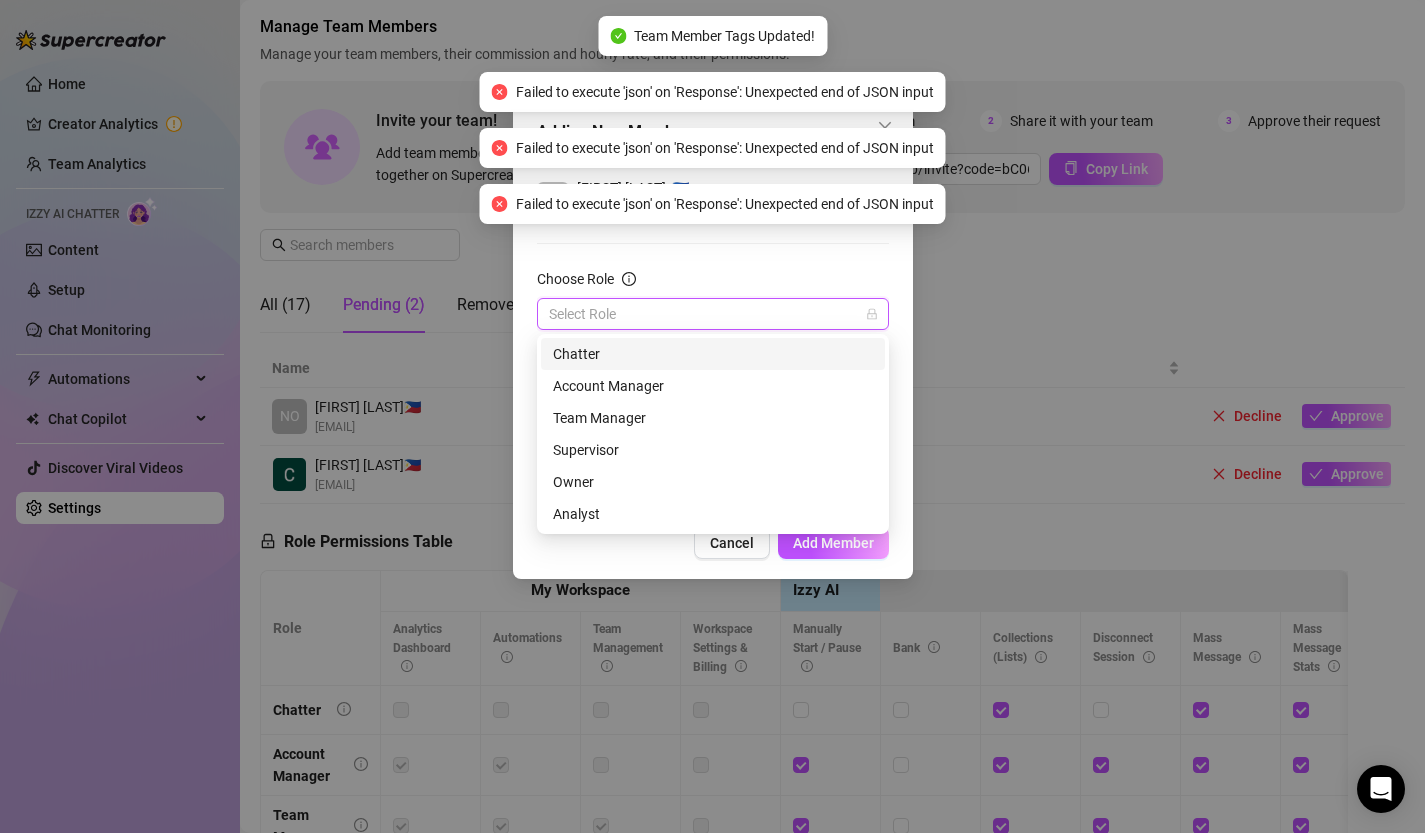 click on "Chatter" at bounding box center (713, 354) 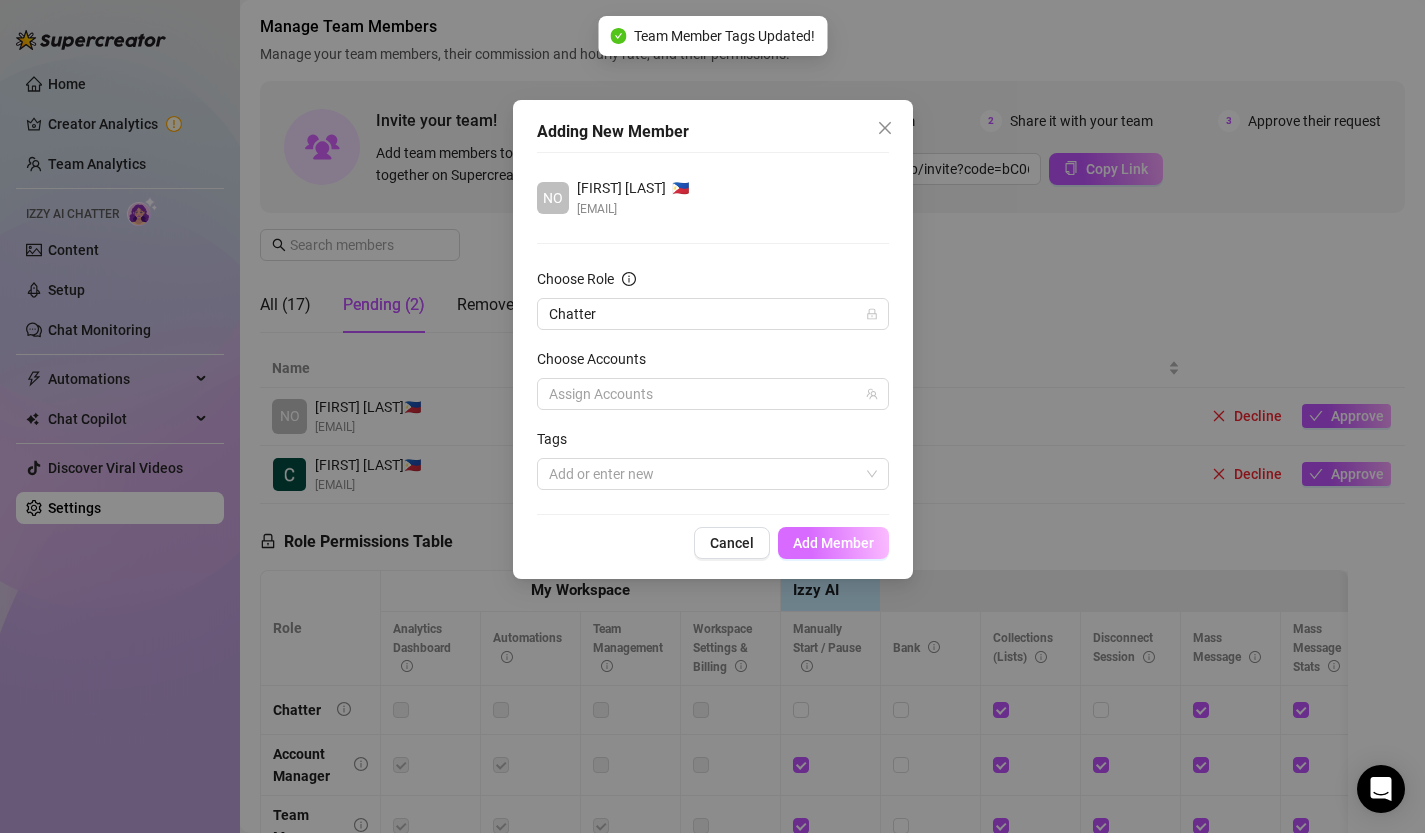 click on "Add Member" at bounding box center (833, 543) 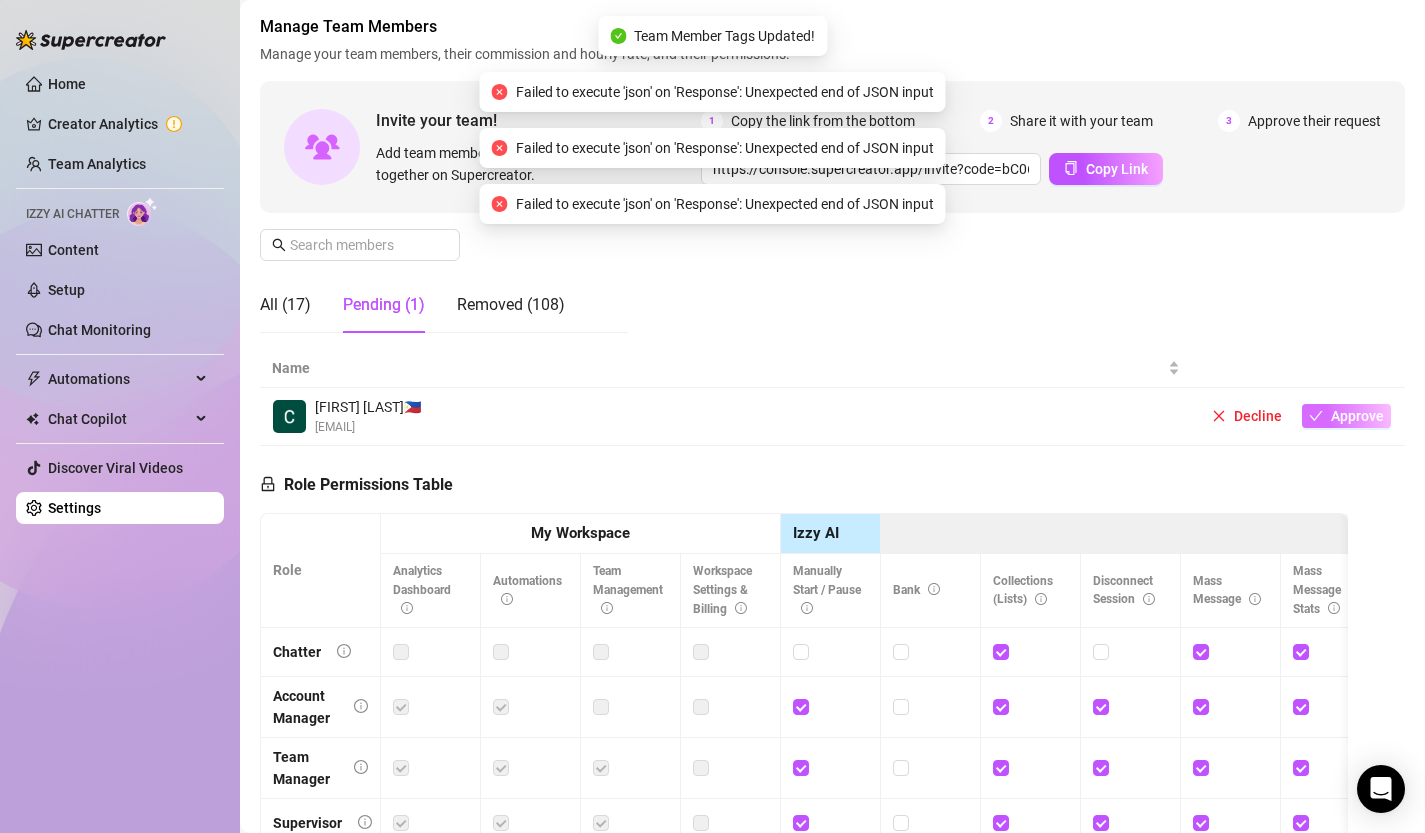 click on "Approve" at bounding box center [1357, 416] 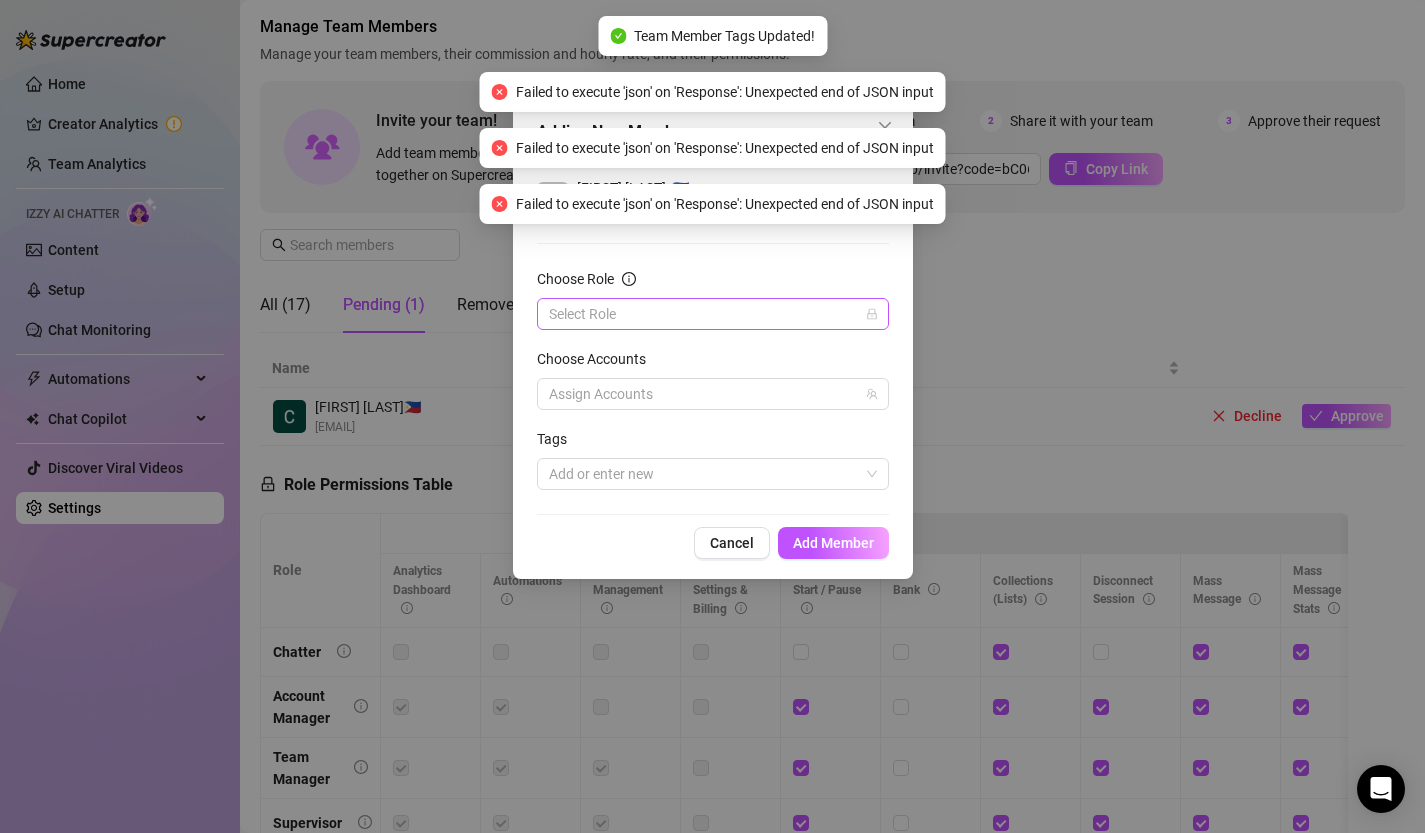 click on "Choose Role" at bounding box center (704, 314) 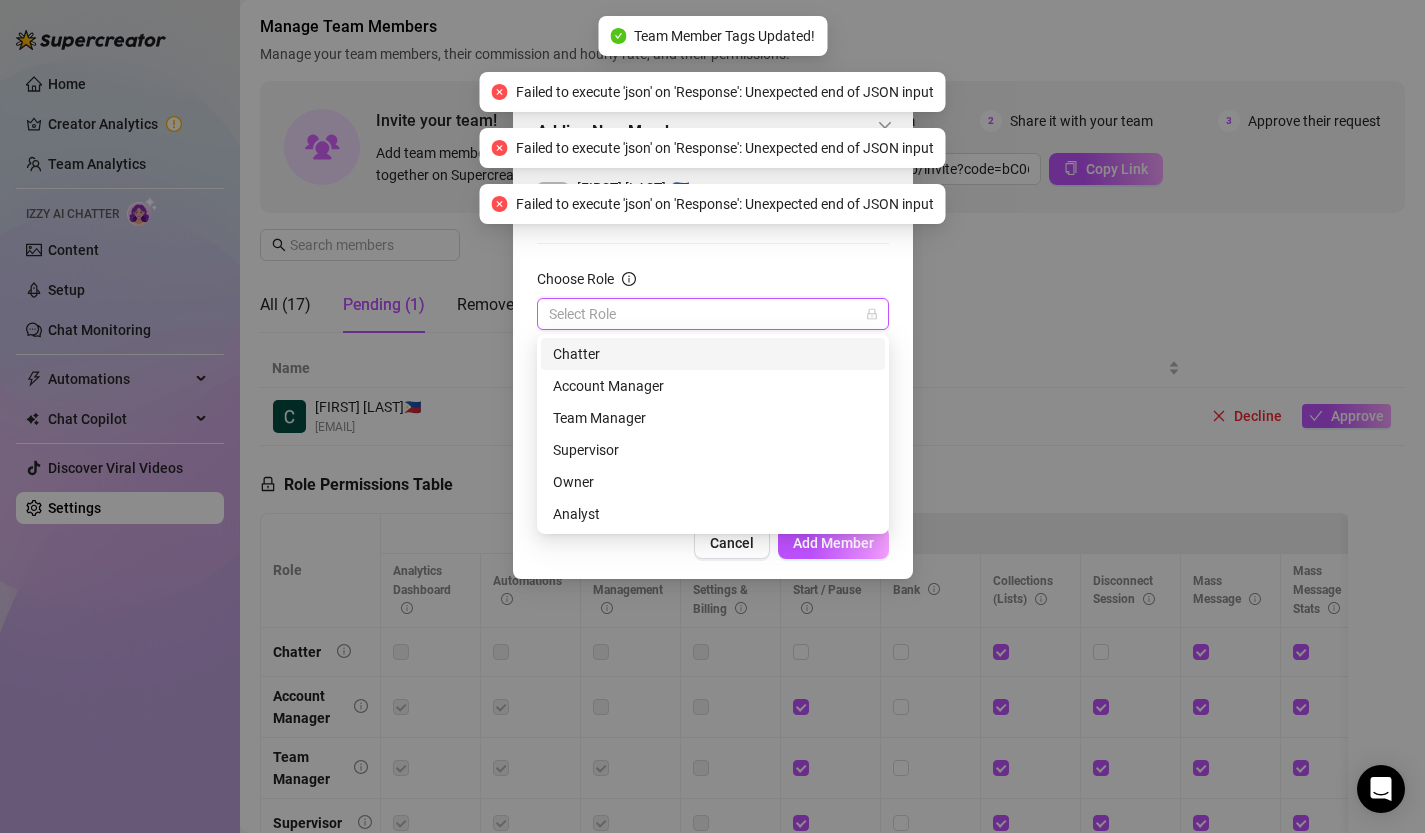 click on "Chatter" at bounding box center [713, 354] 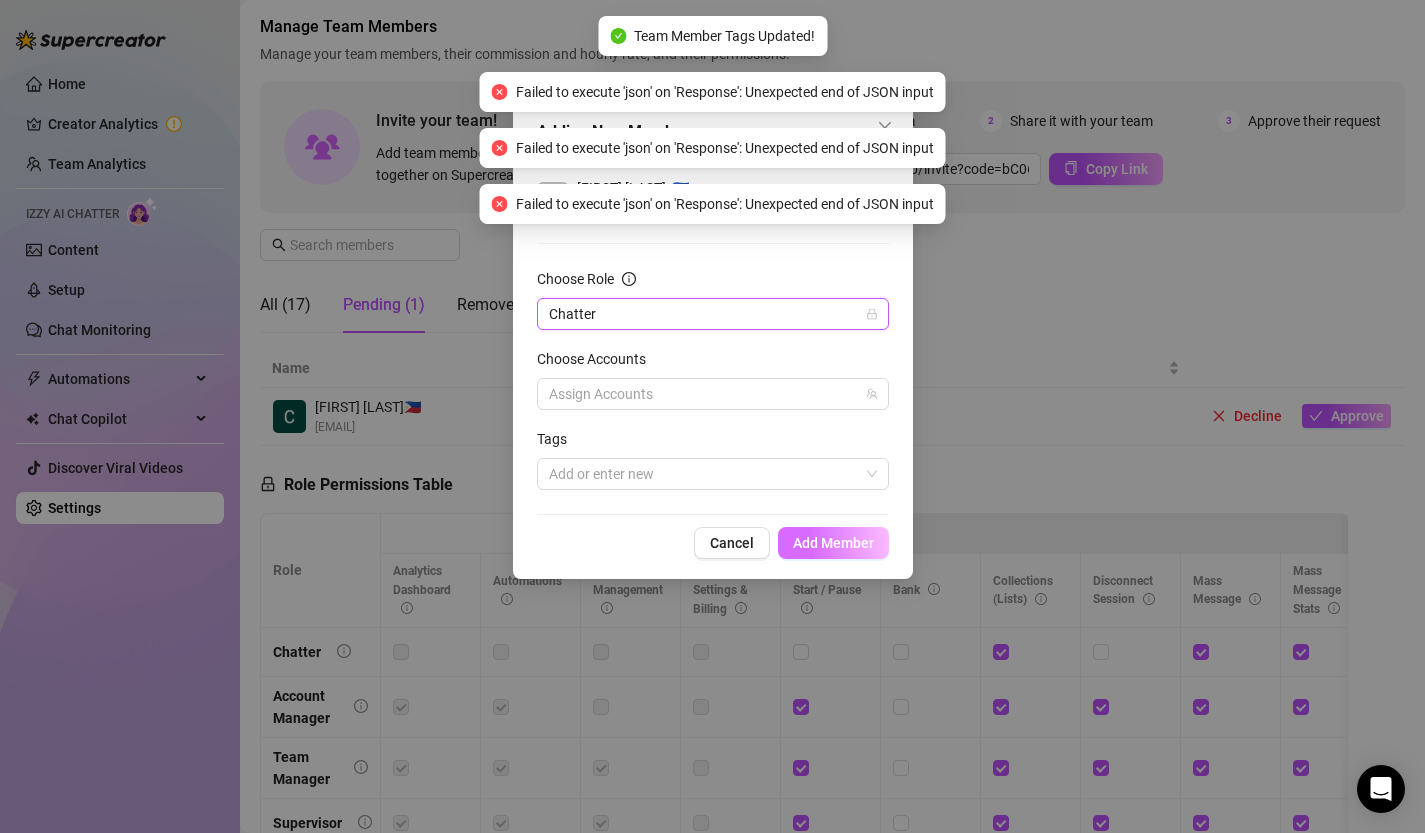 click on "Add Member" at bounding box center (833, 543) 